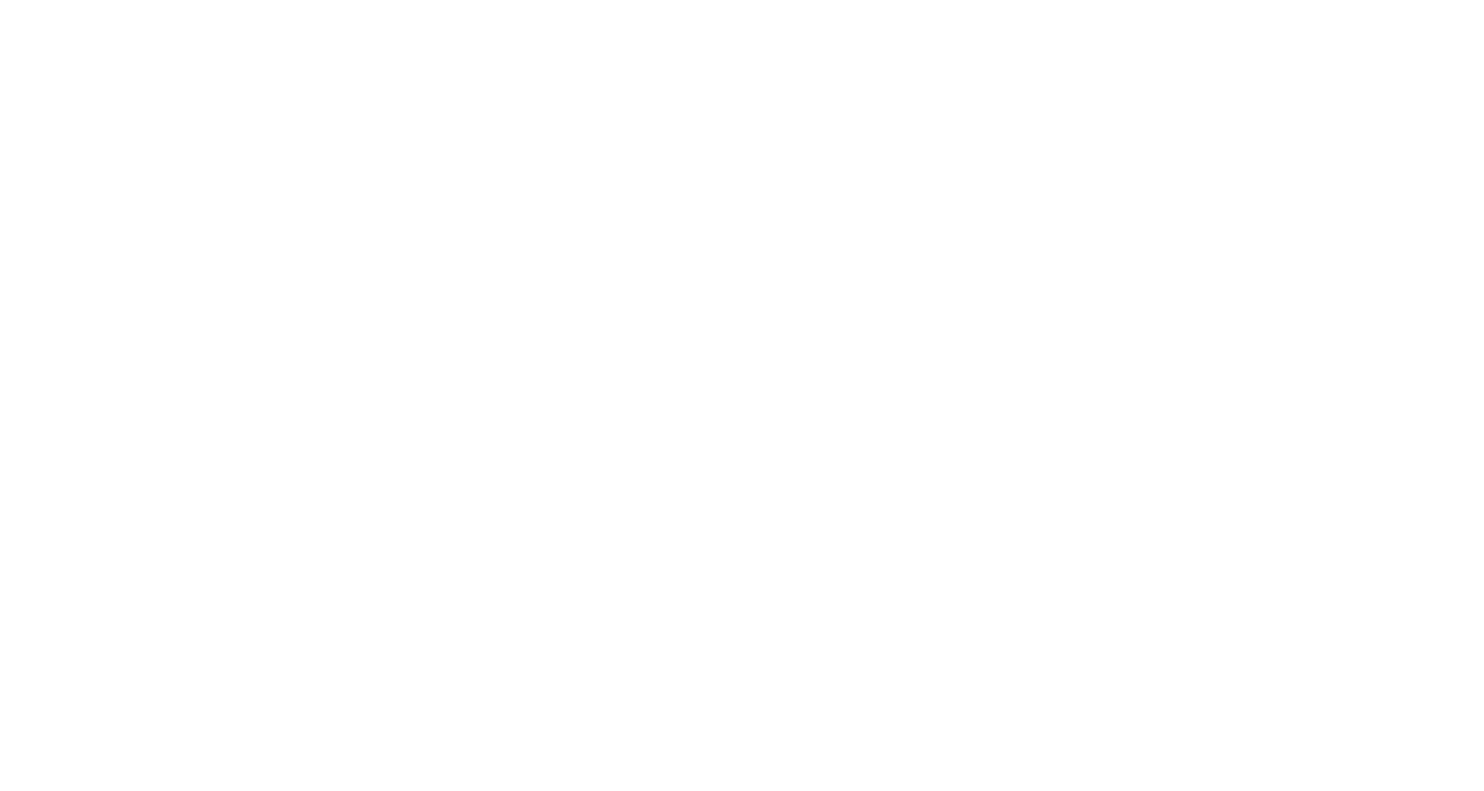 scroll, scrollTop: 0, scrollLeft: 0, axis: both 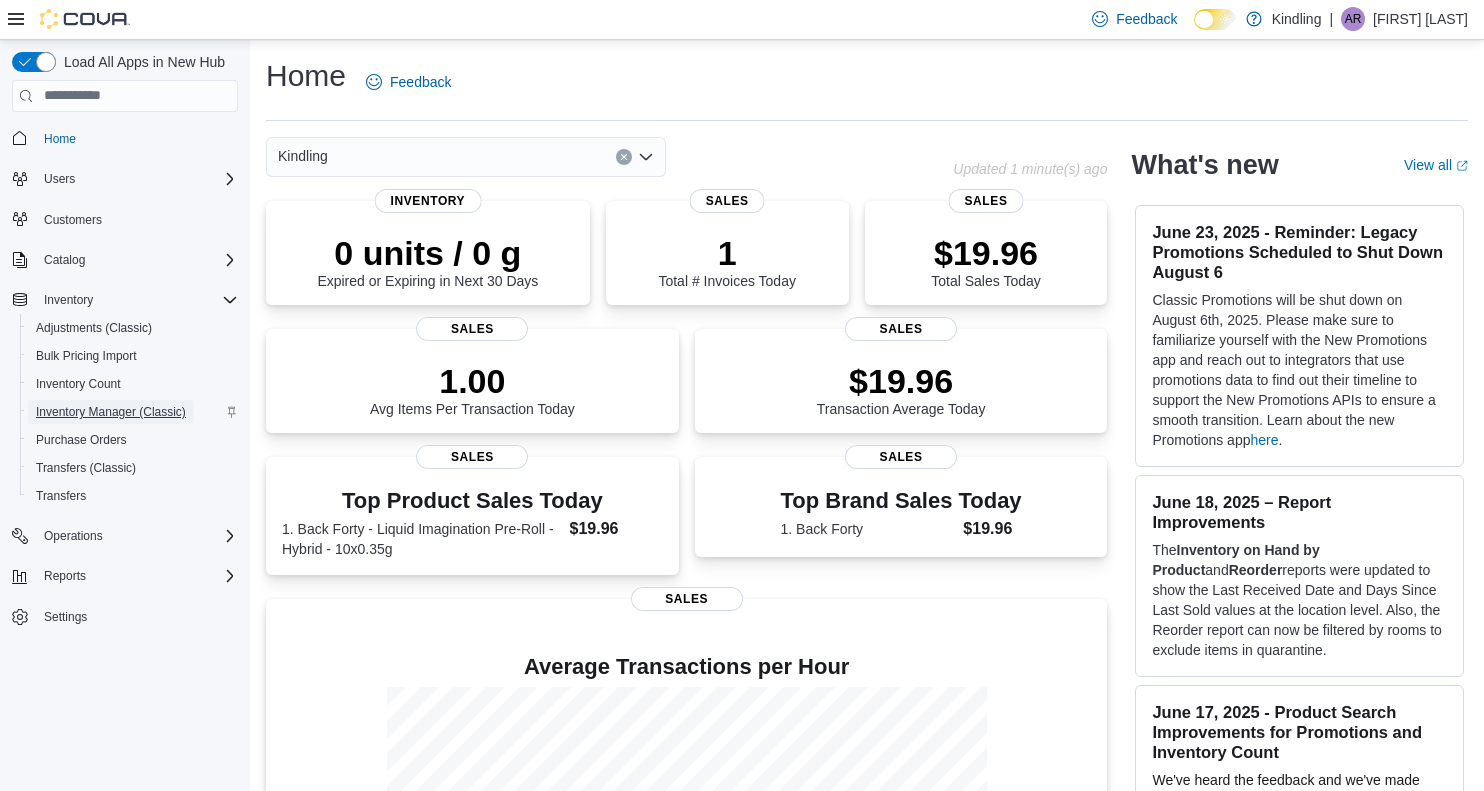 click on "Inventory Manager (Classic)" at bounding box center [111, 412] 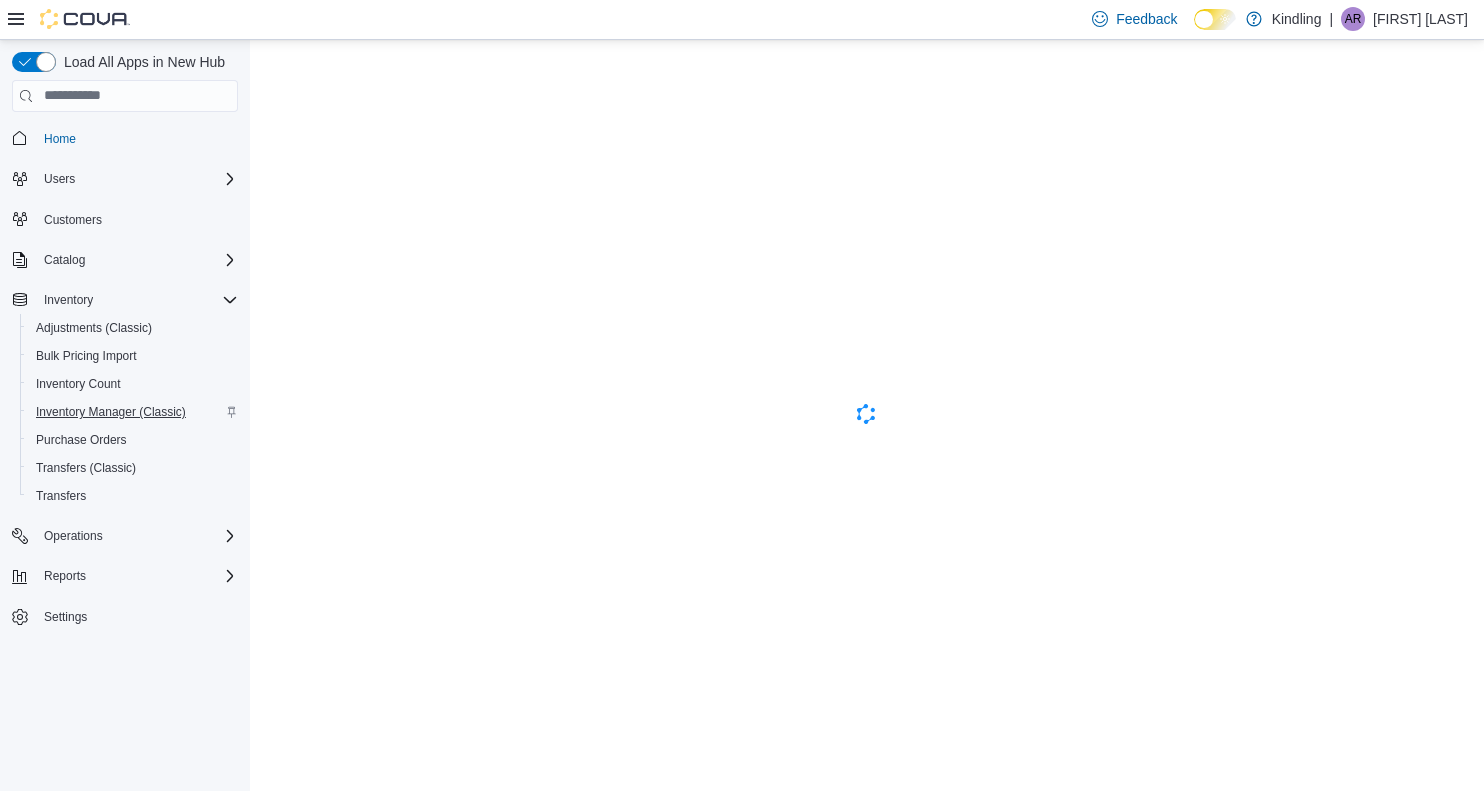 scroll, scrollTop: 0, scrollLeft: 0, axis: both 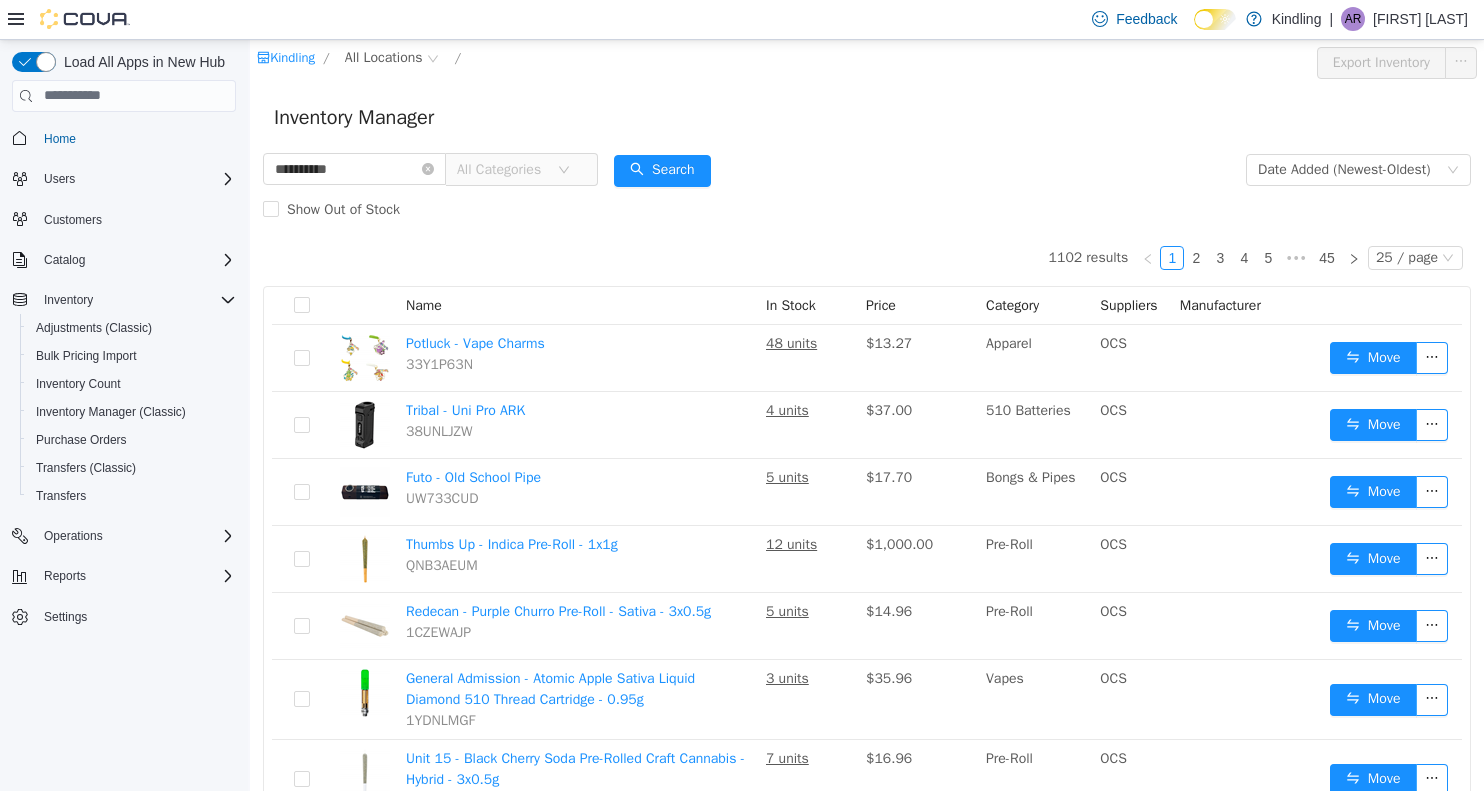 type on "**********" 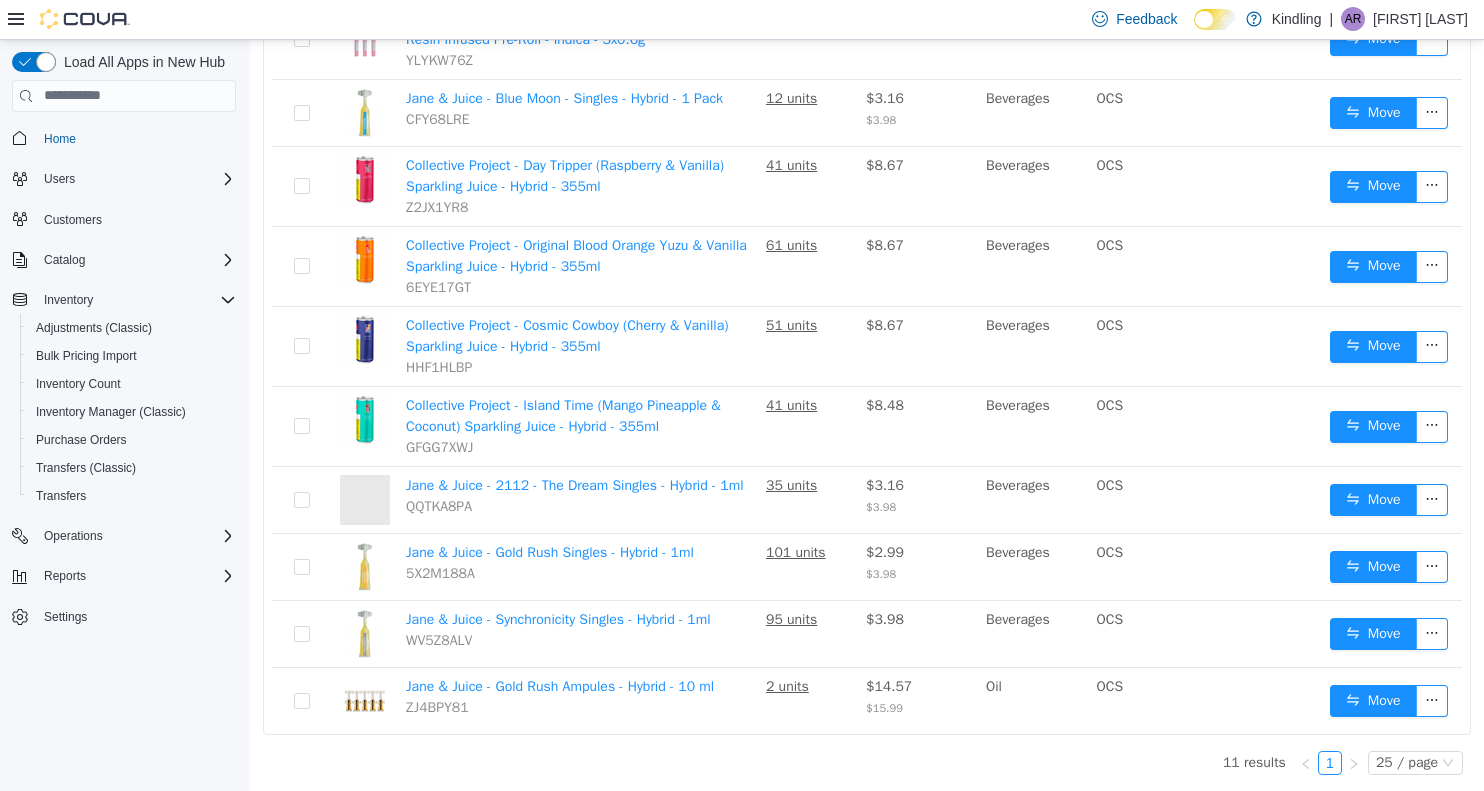 scroll, scrollTop: 599, scrollLeft: 0, axis: vertical 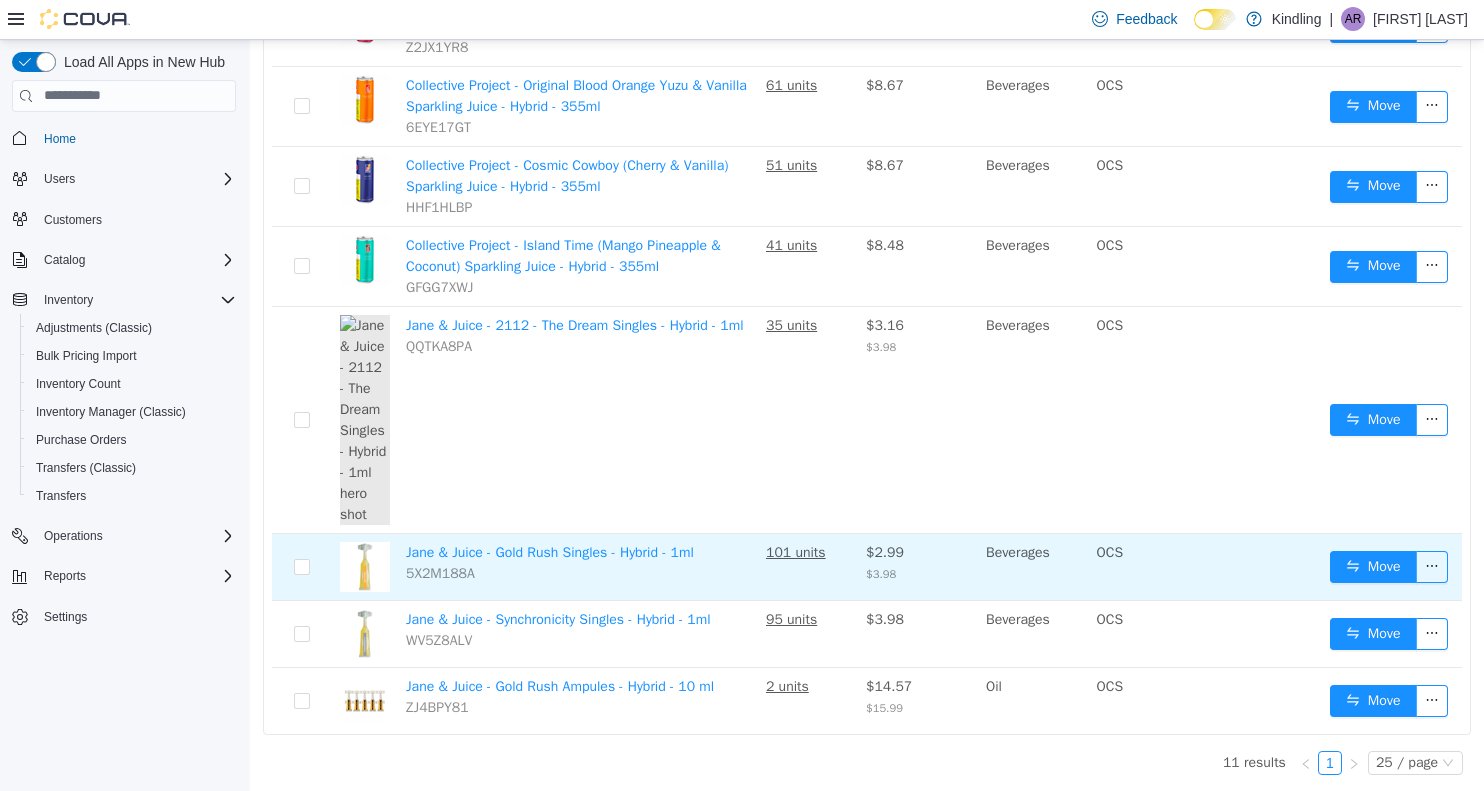 click on "5X2M188A" at bounding box center (440, 572) 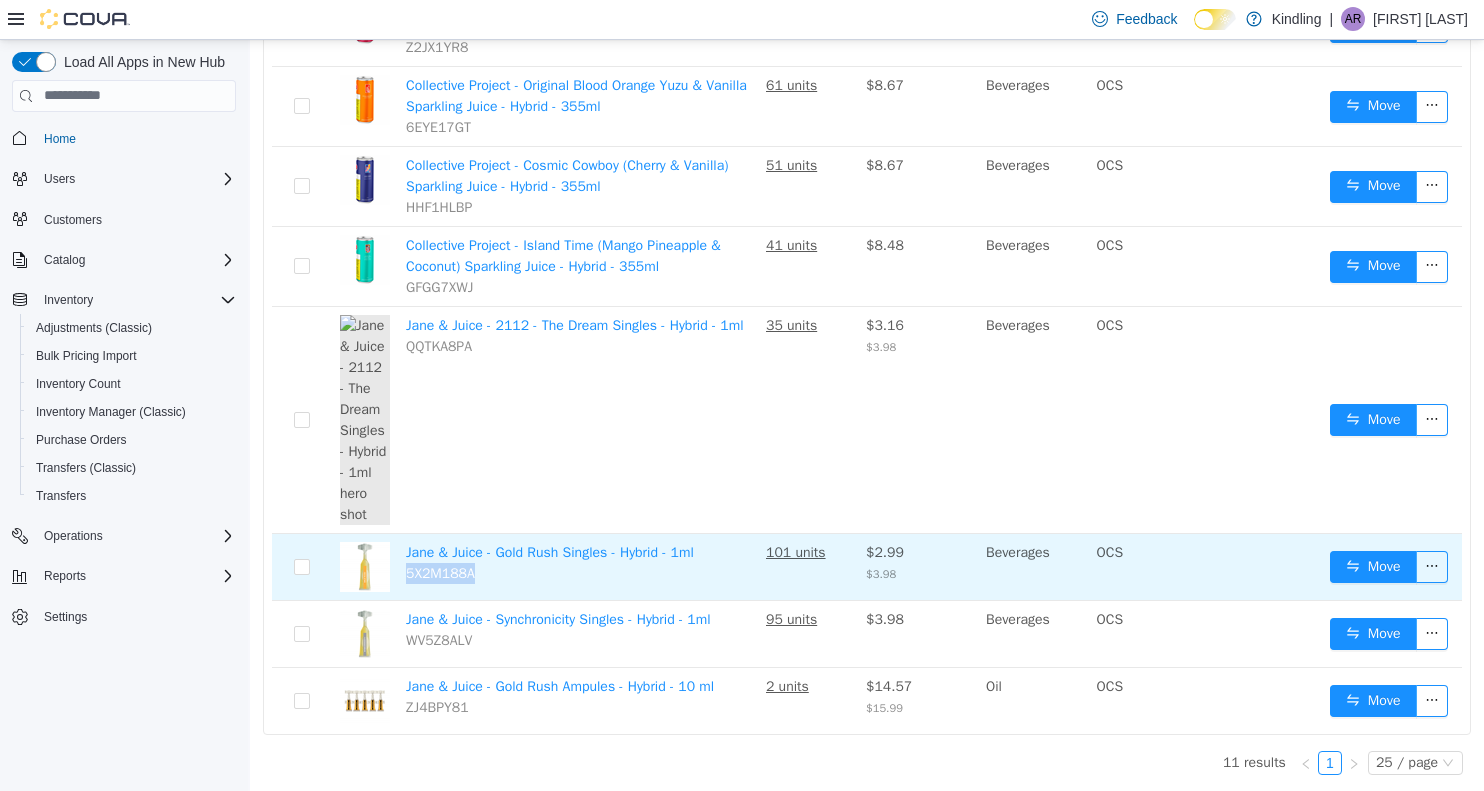 click on "5X2M188A" at bounding box center (440, 572) 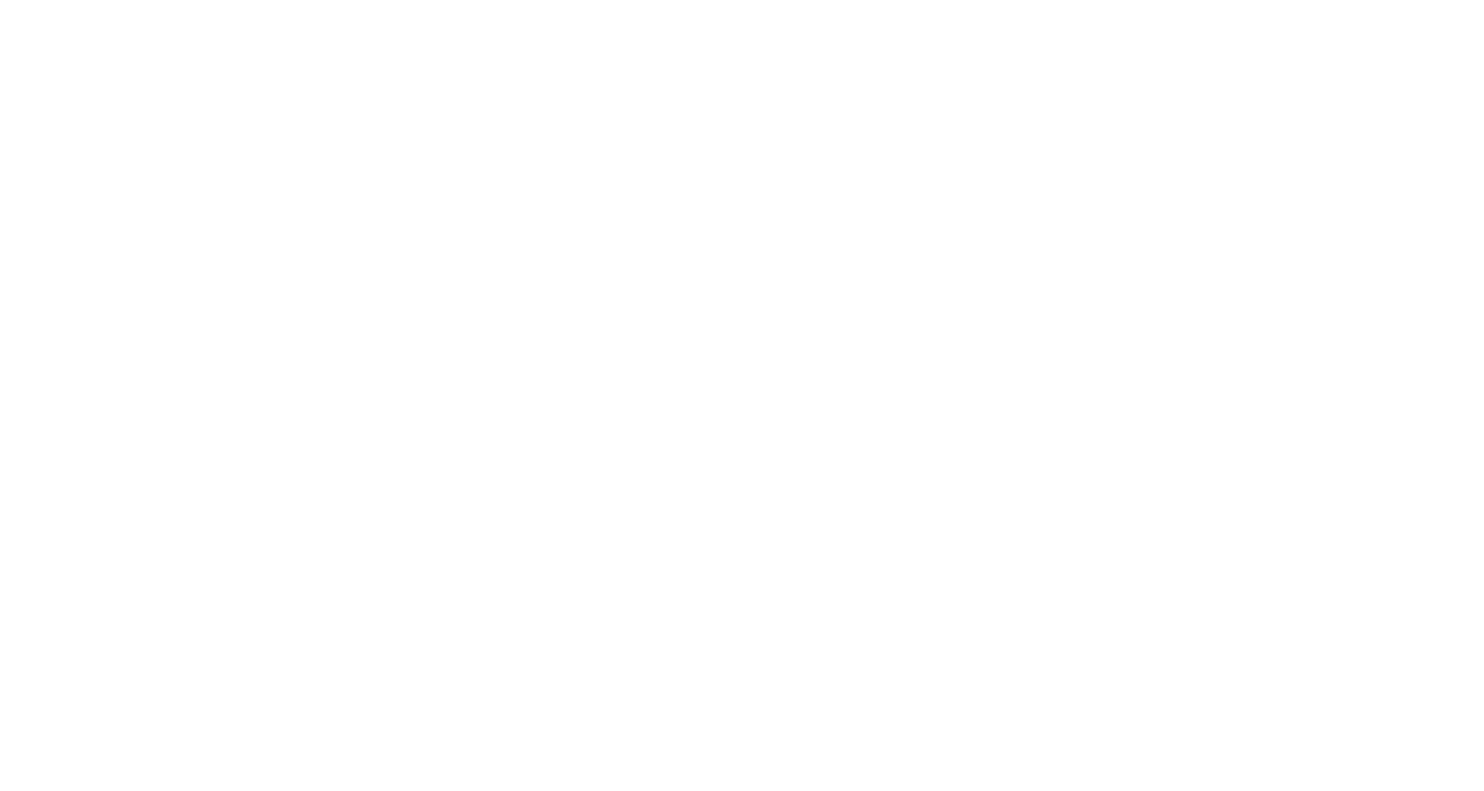 scroll, scrollTop: 0, scrollLeft: 0, axis: both 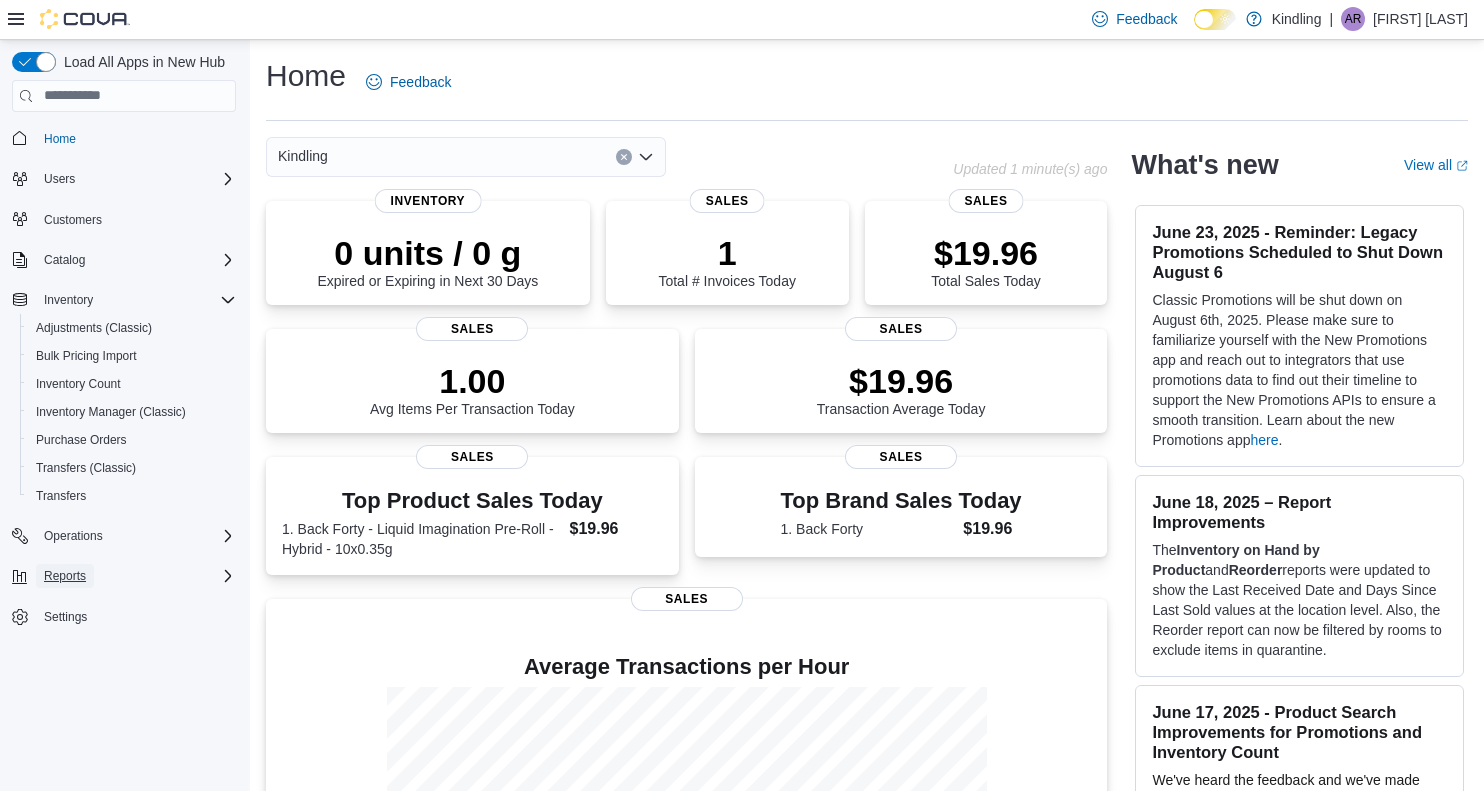 click on "Reports" at bounding box center [65, 576] 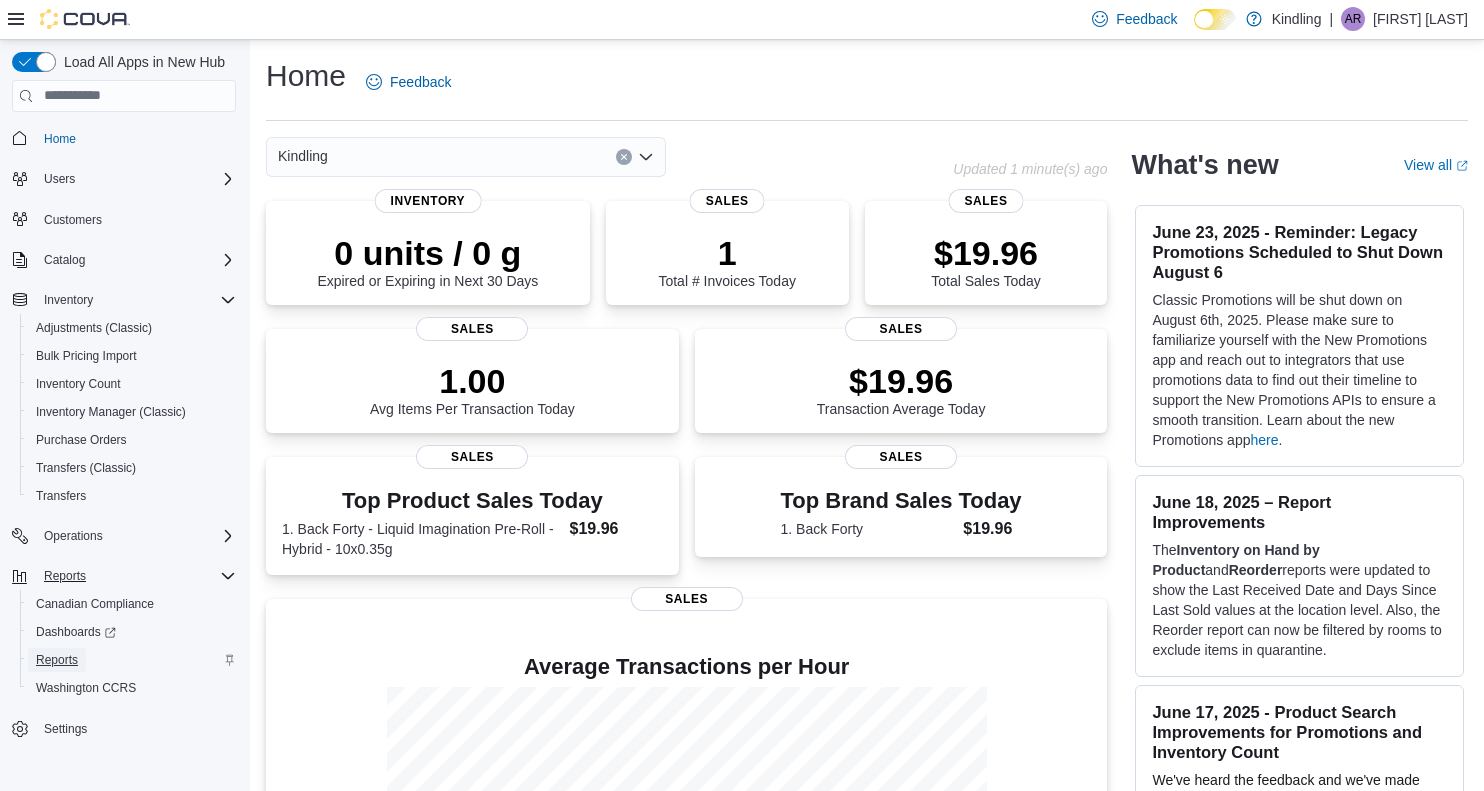 click on "Reports" at bounding box center (57, 660) 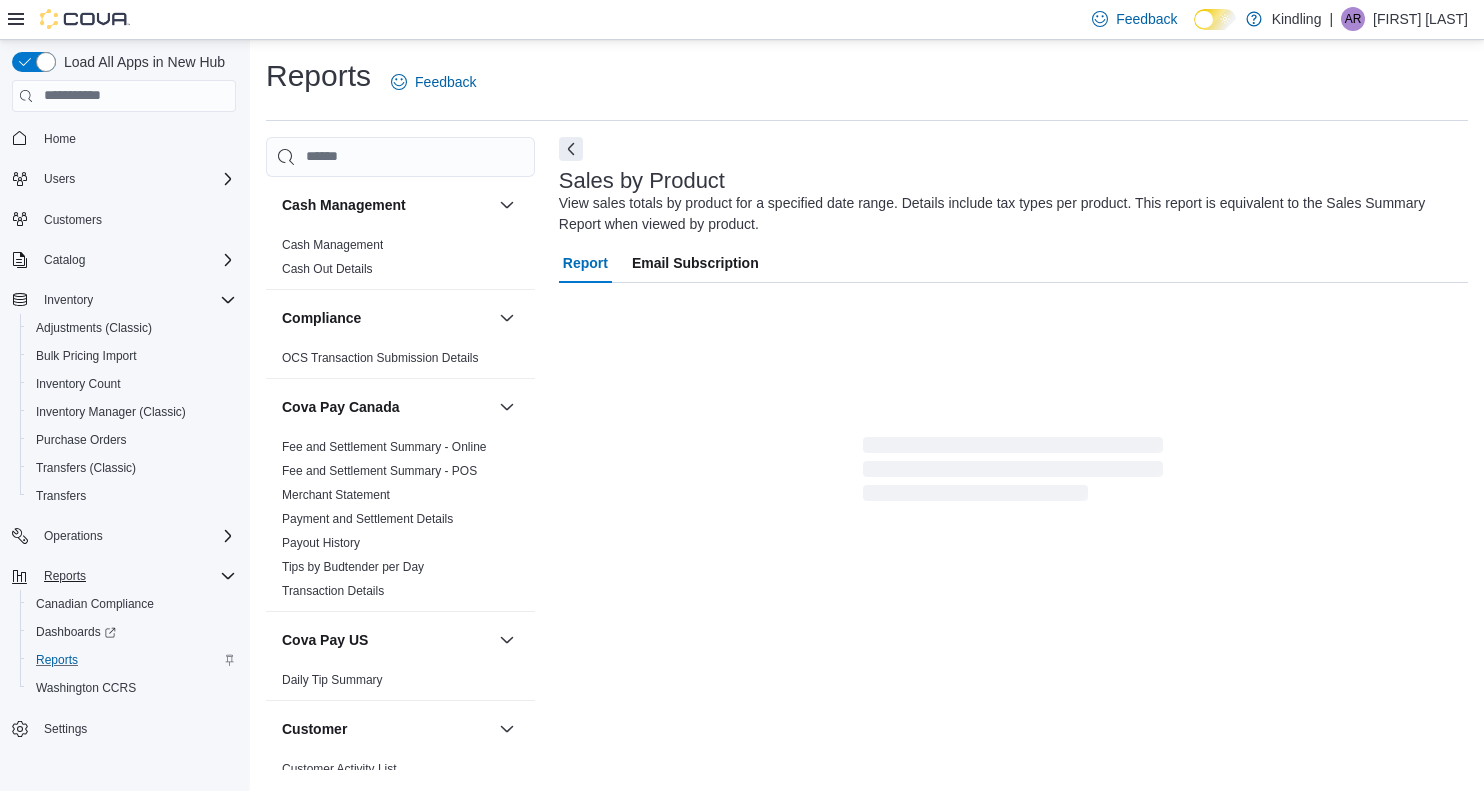 scroll, scrollTop: 113, scrollLeft: 0, axis: vertical 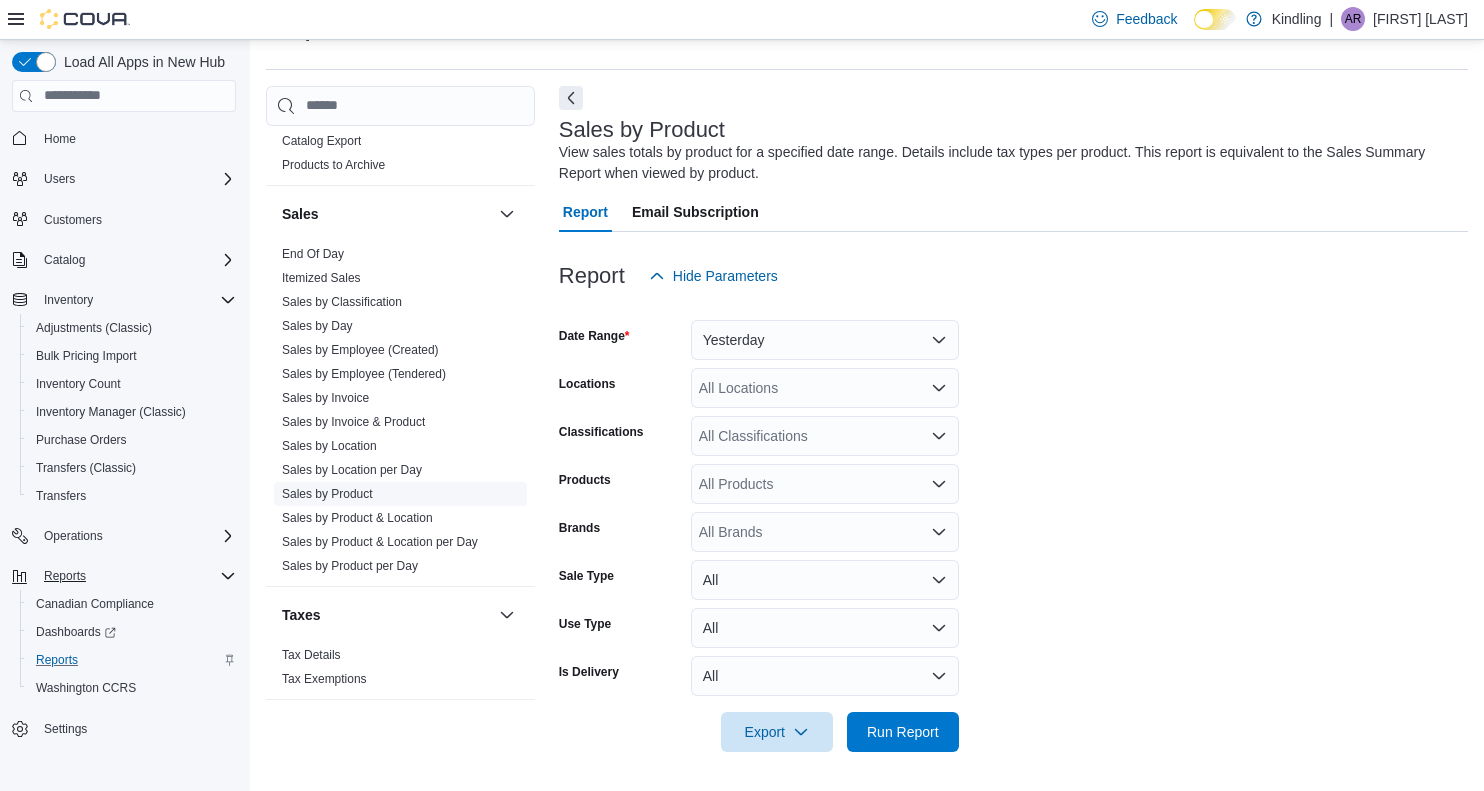 click on "Sales by Product" at bounding box center [327, 494] 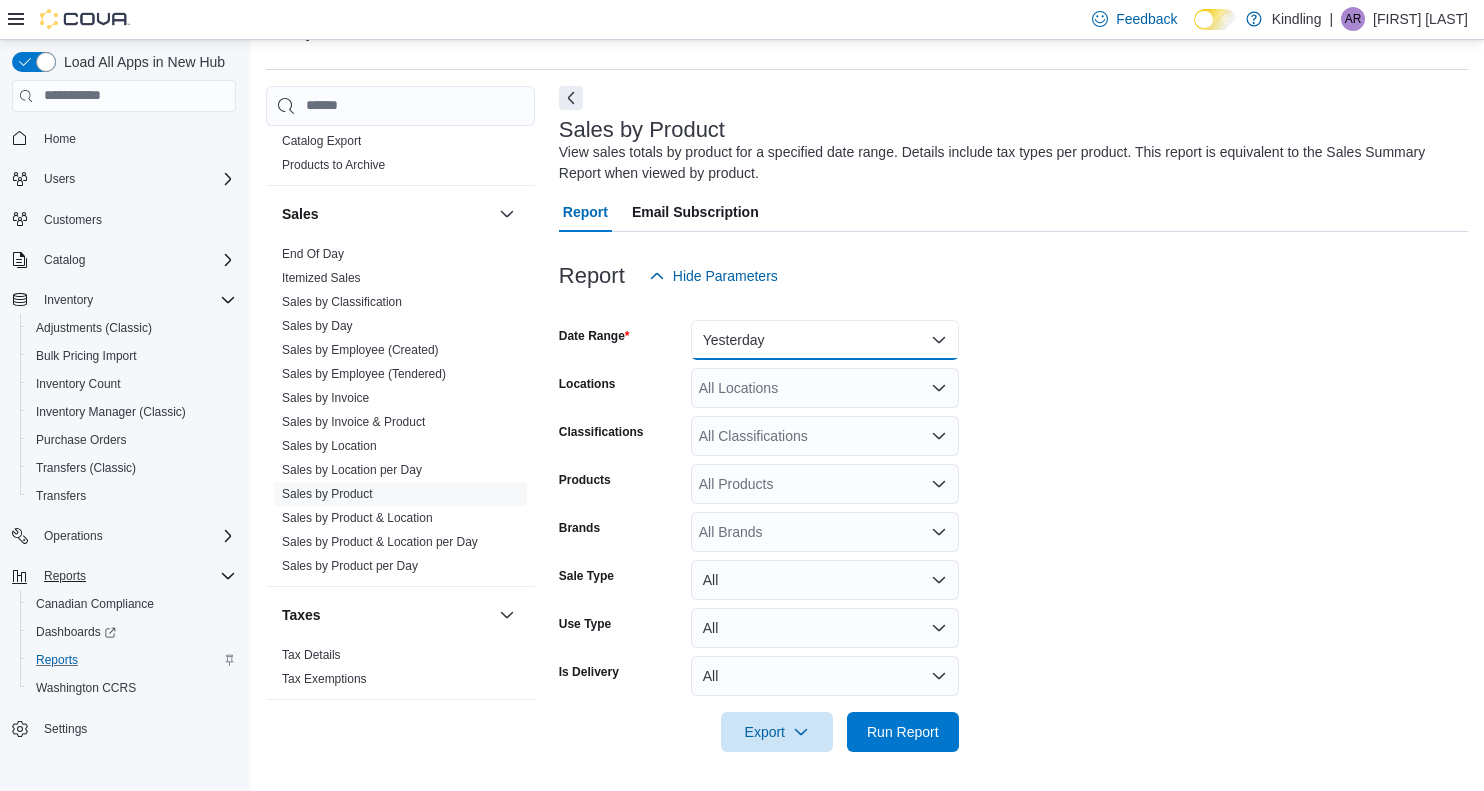 click on "Yesterday" at bounding box center [825, 340] 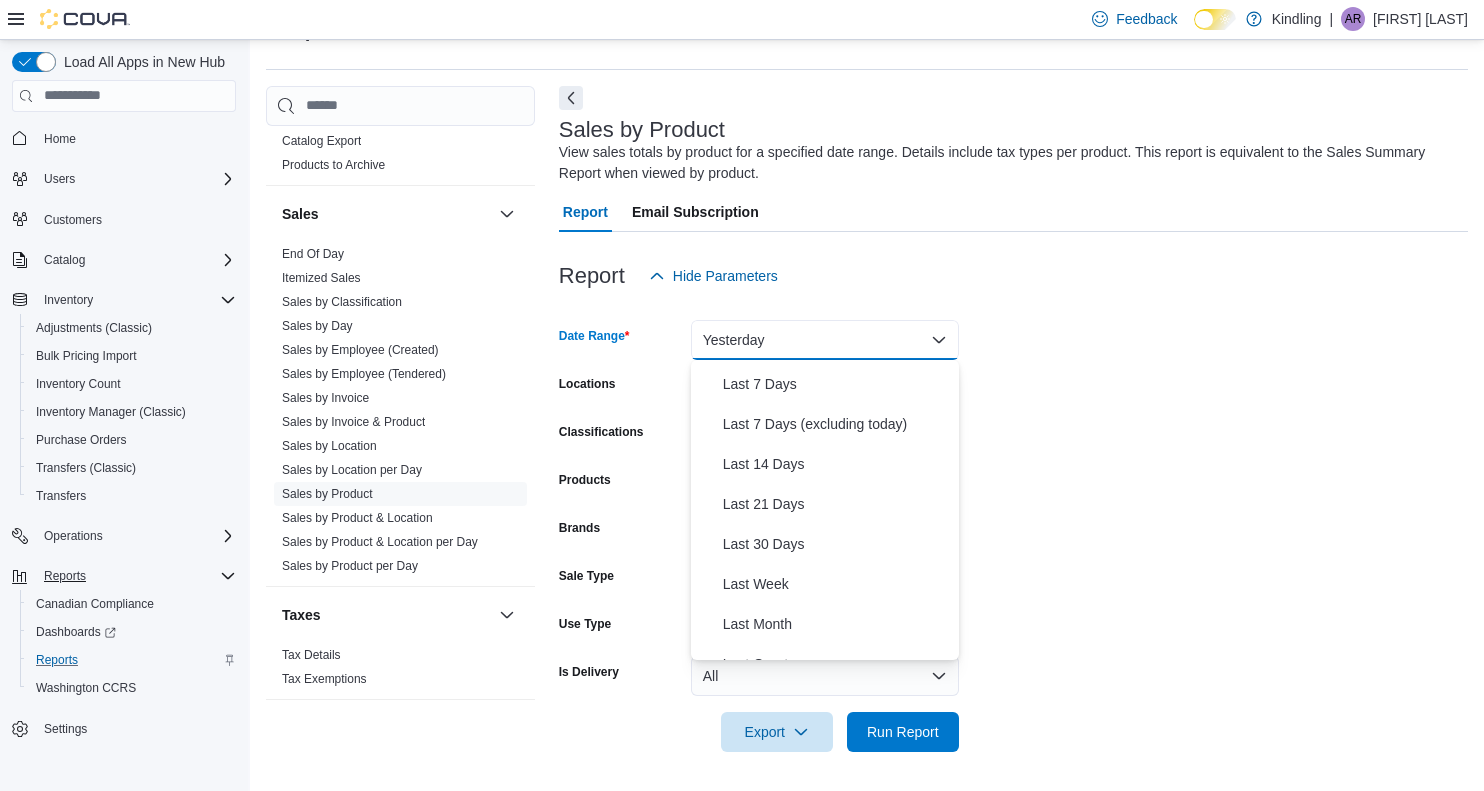 scroll, scrollTop: 126, scrollLeft: 0, axis: vertical 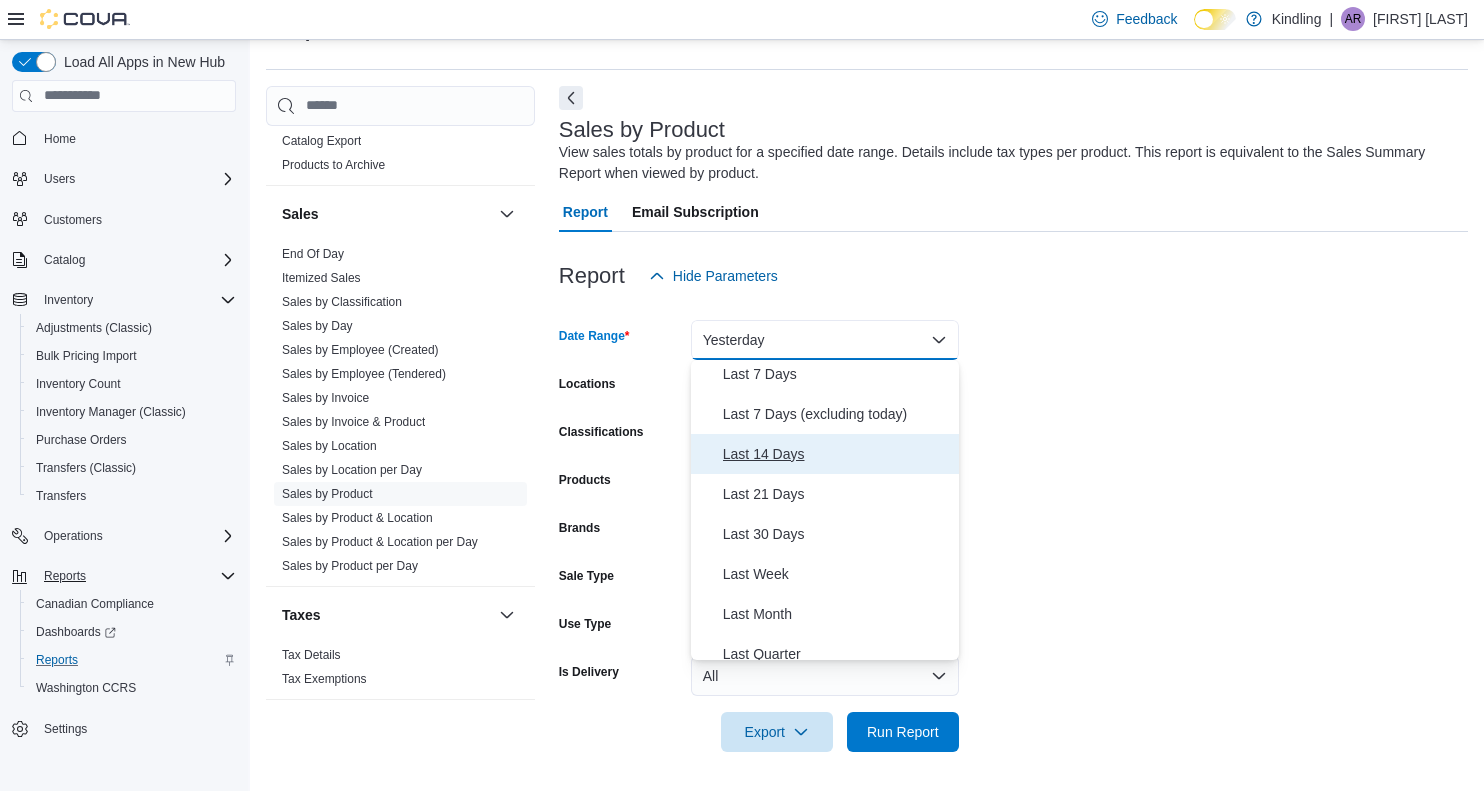 click on "Last 14 Days" at bounding box center [837, 454] 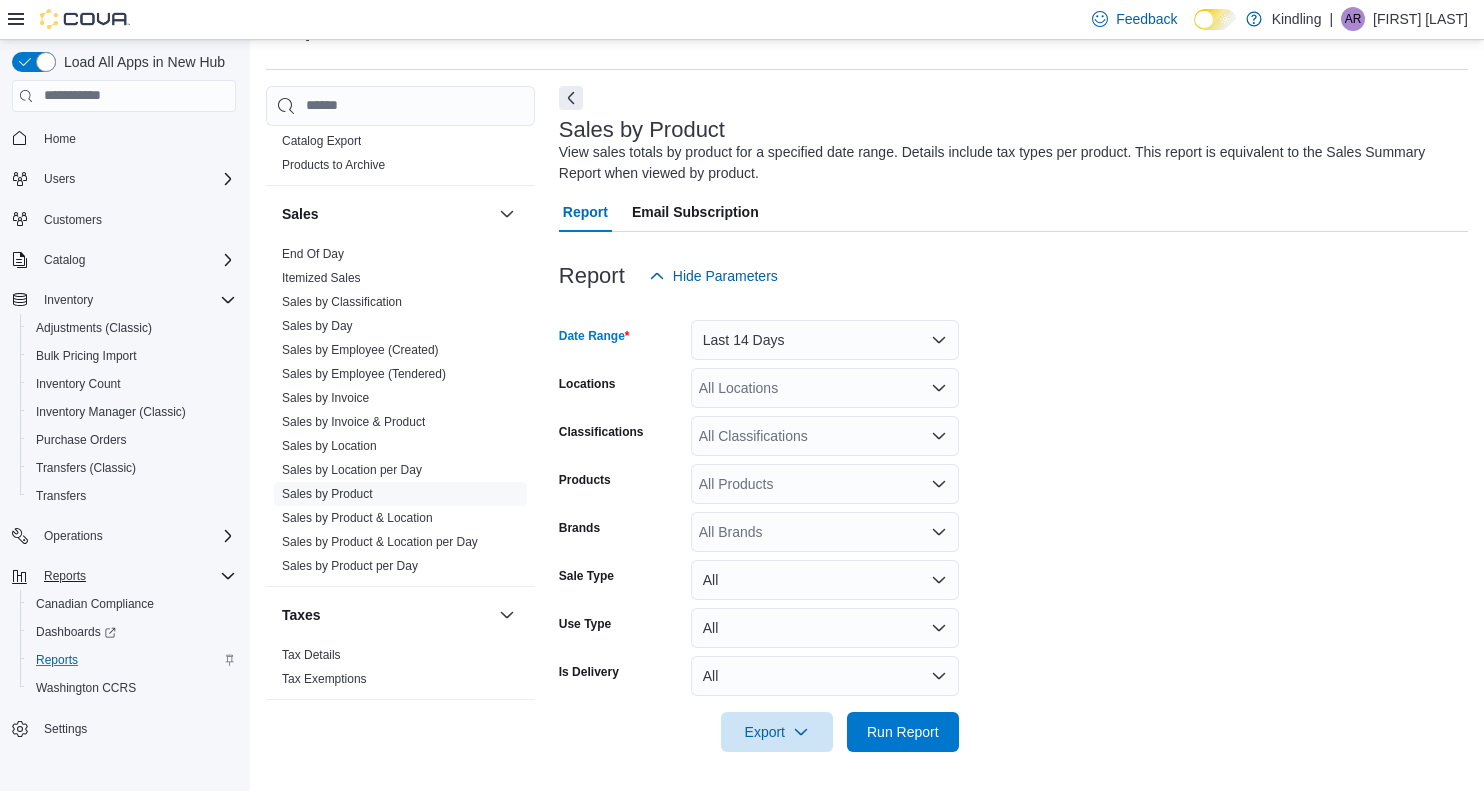click on "All Products" at bounding box center (825, 484) 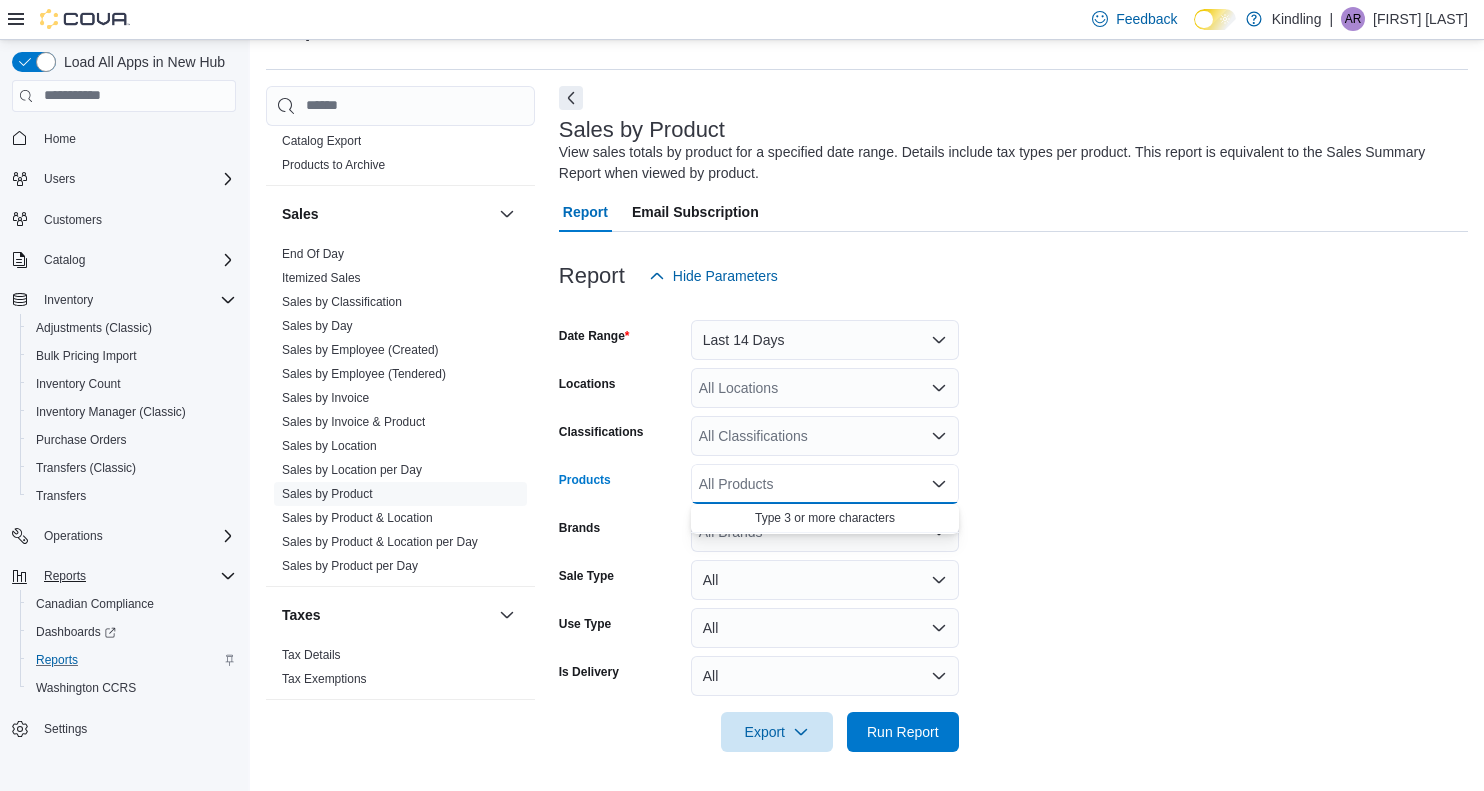 paste on "********" 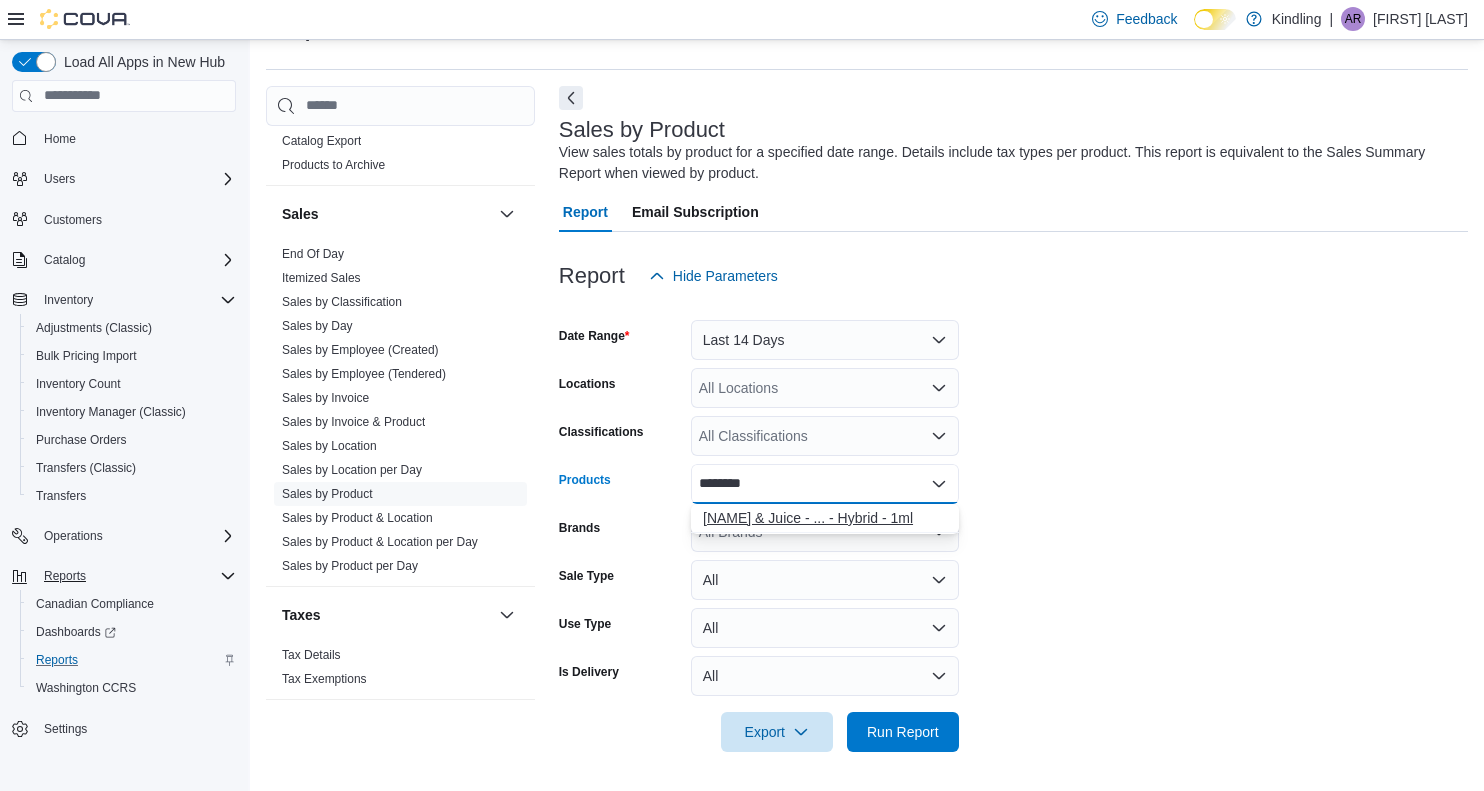 type on "********" 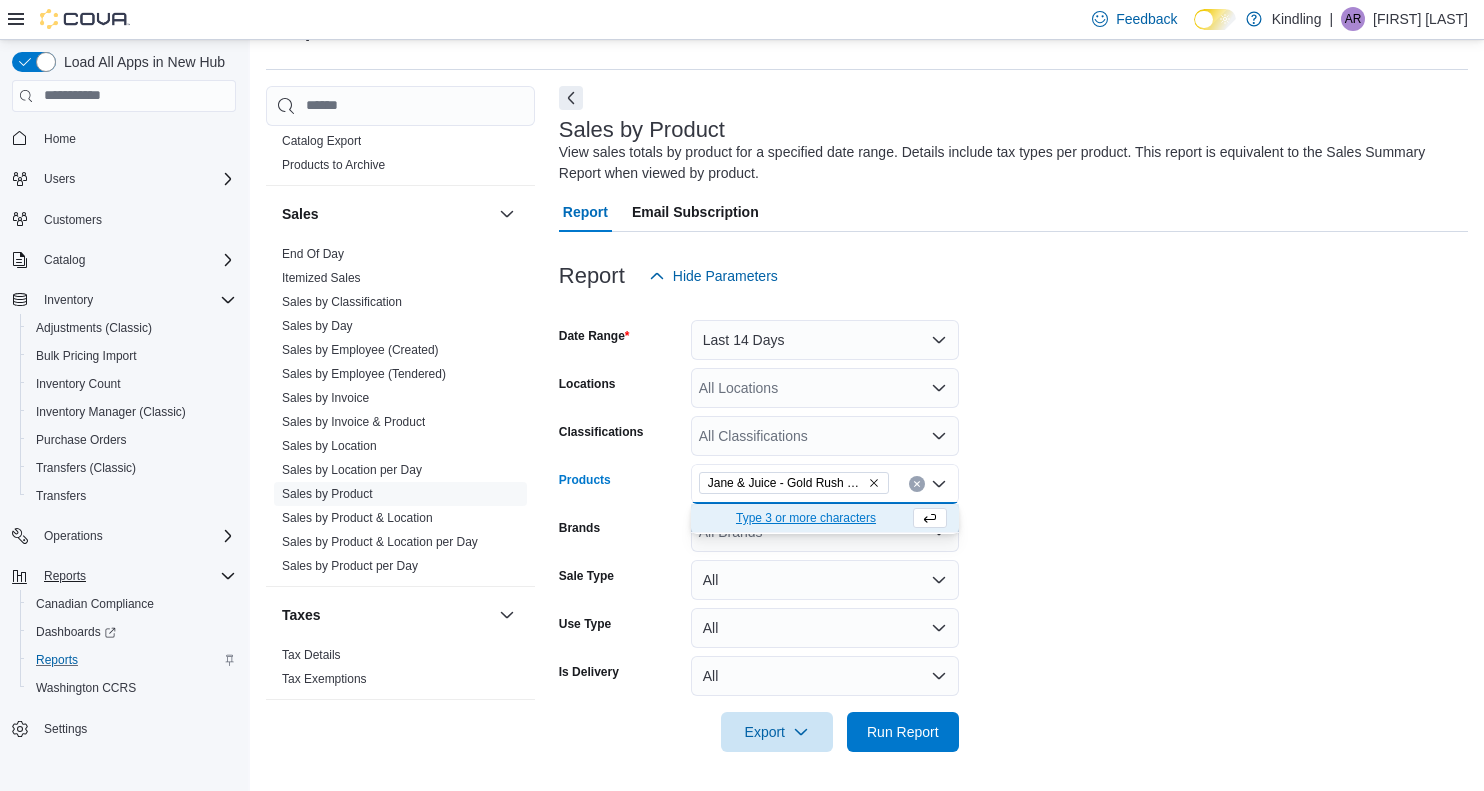 click on "Date Range Last 14 Days Locations All Locations Classifications All Classifications Products Jane & Juice - Gold Rush Singles - Hybrid - 1ml Combo box. Selected. Jane & Juice - Gold Rush Singles - Hybrid - 1ml. Press Backspace to delete Jane & Juice - Gold Rush Singles - Hybrid - 1ml. Combo box input. All Products. Type some text or, to display a list of choices, press Down Arrow. To exit the list of choices, press Escape. Brands All Brands Sale Type All Use Type All Is Delivery All Export  Run Report" at bounding box center (1013, 524) 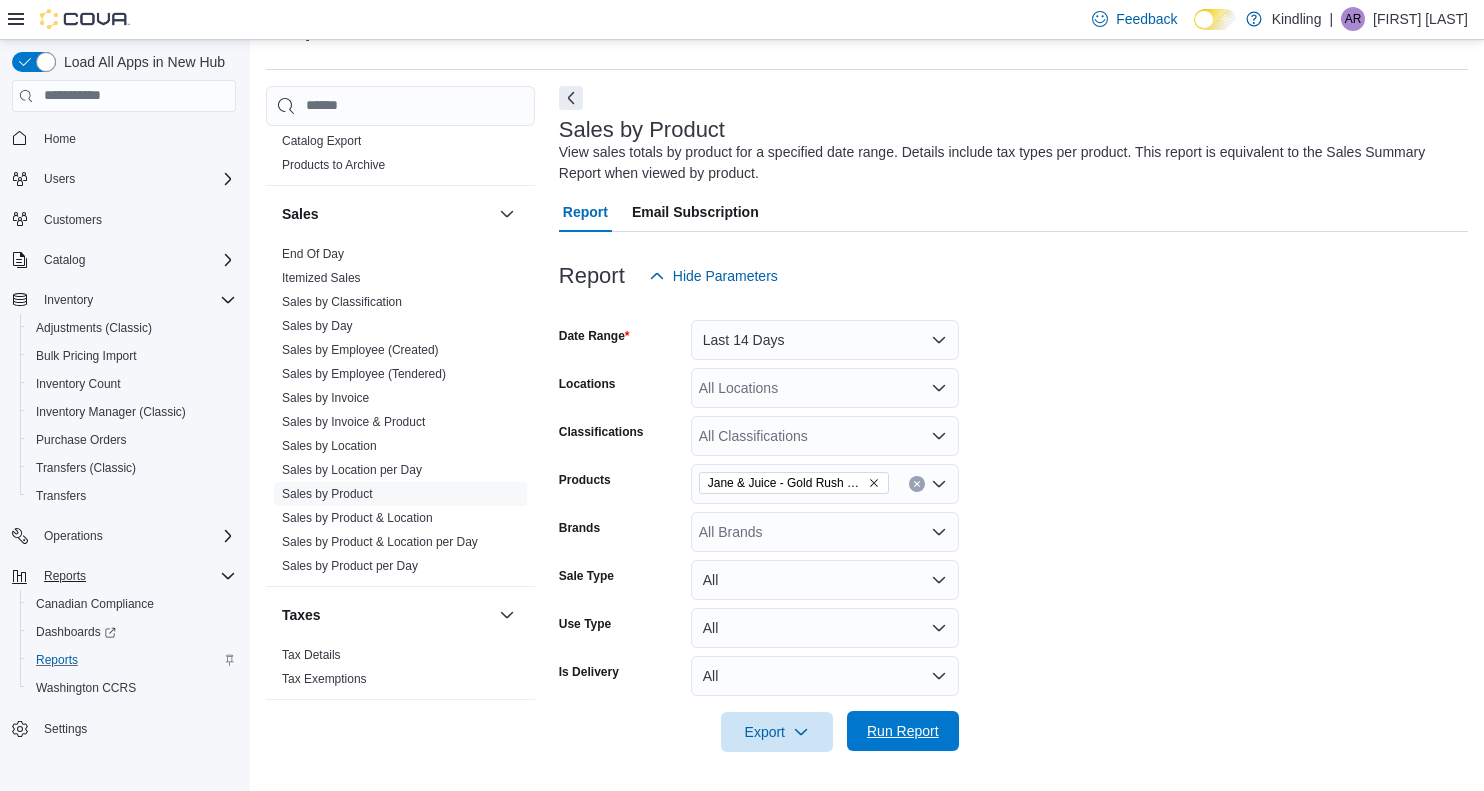 click on "Run Report" at bounding box center [903, 731] 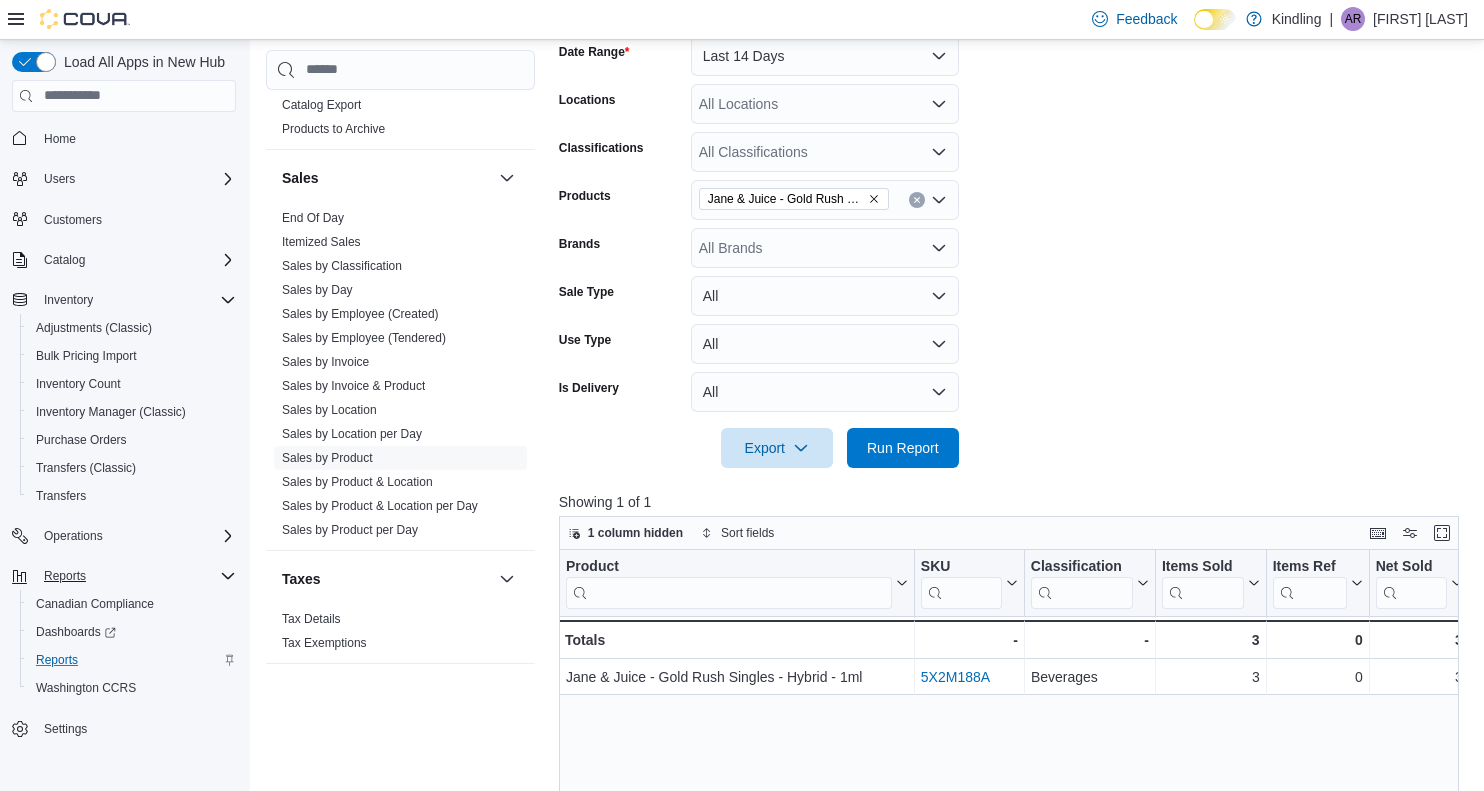 scroll, scrollTop: 334, scrollLeft: 0, axis: vertical 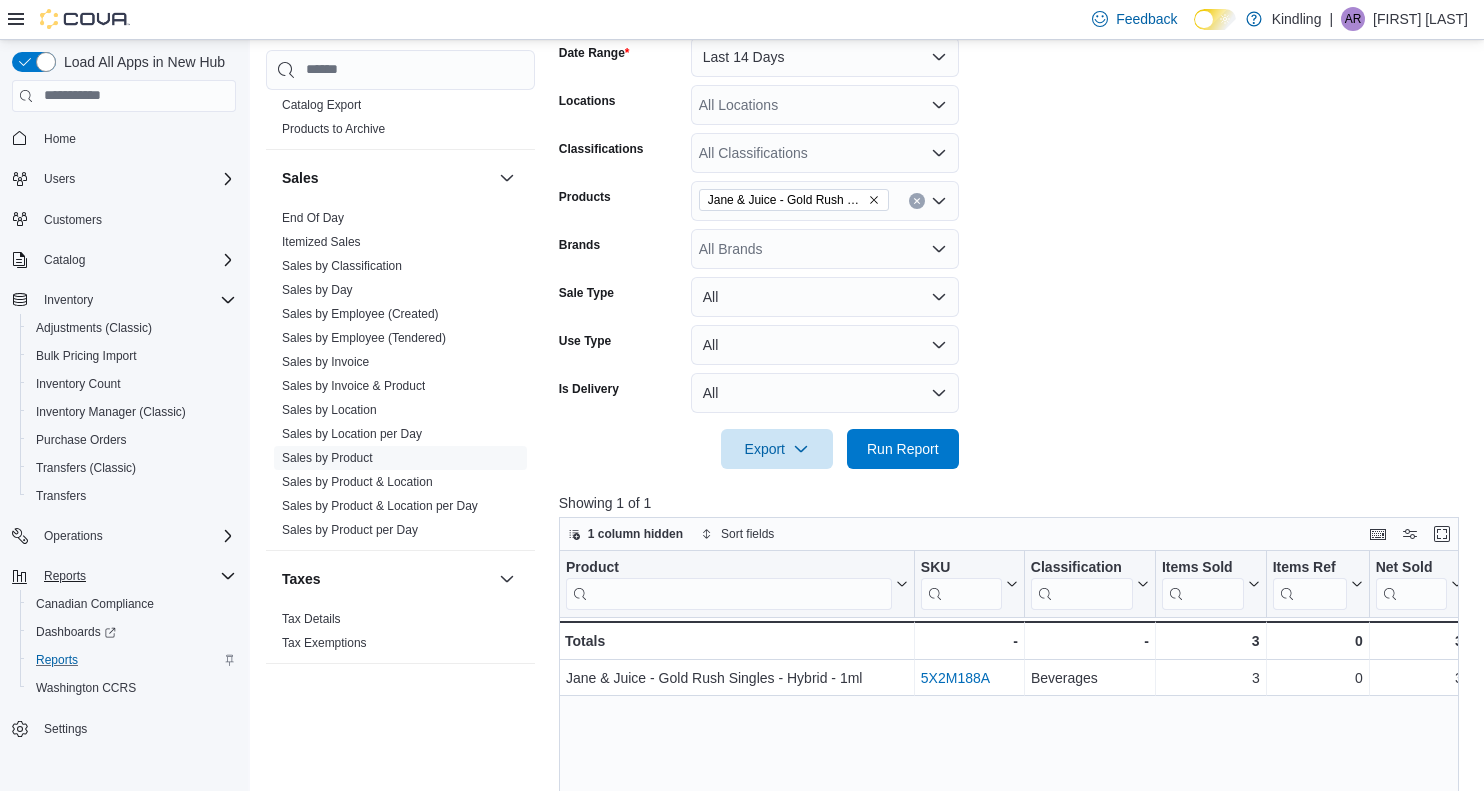 click 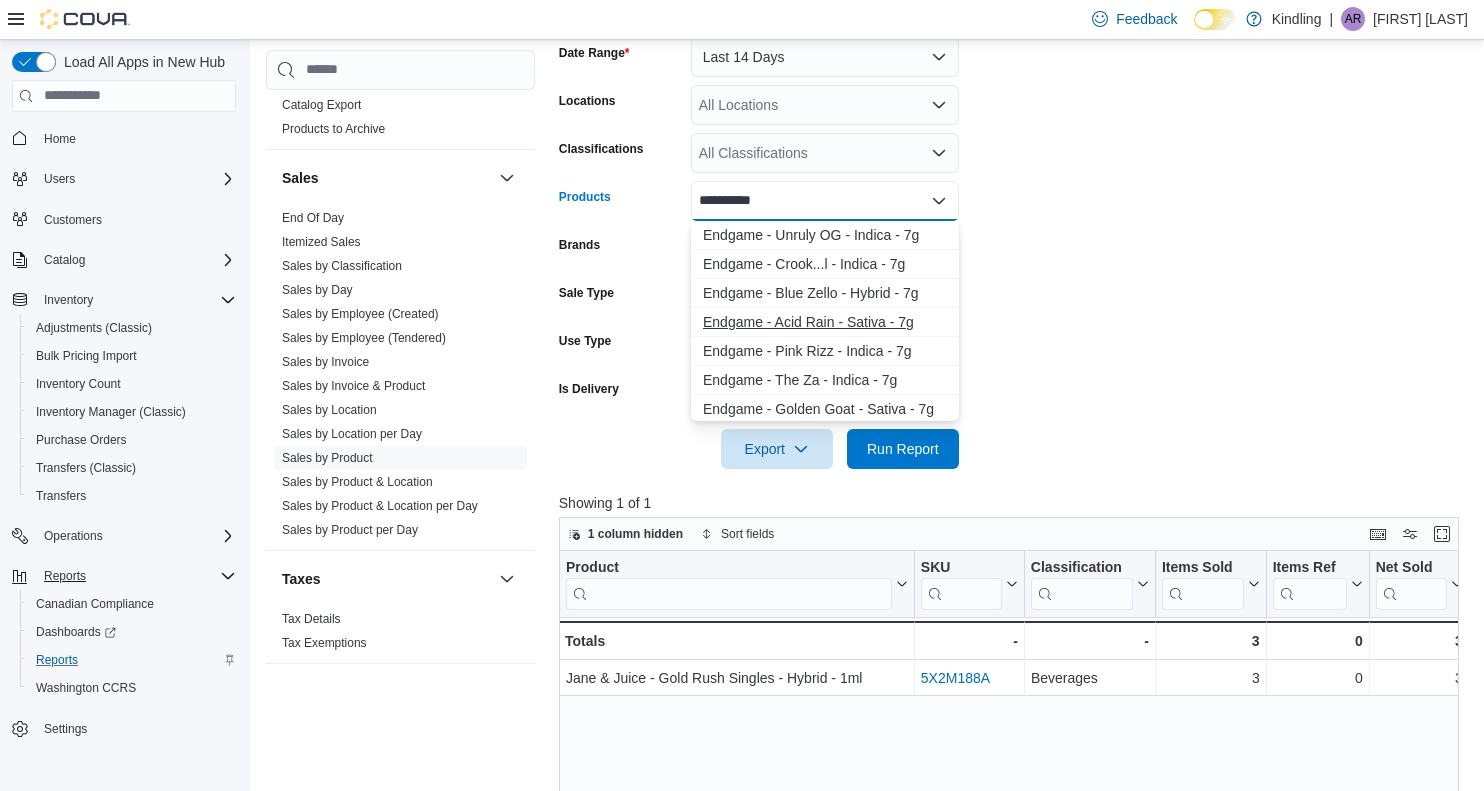 type on "**********" 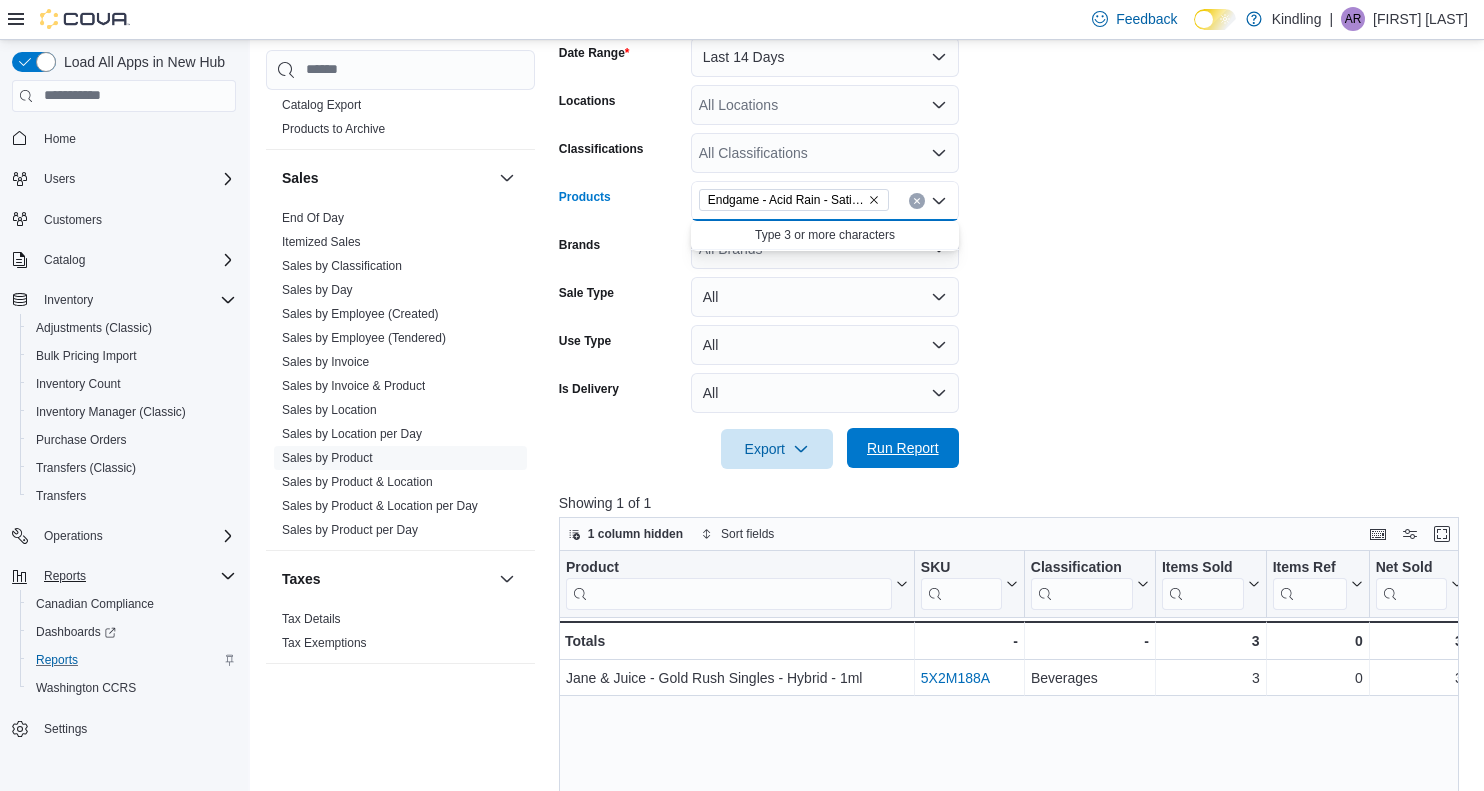click on "Run Report" at bounding box center (903, 448) 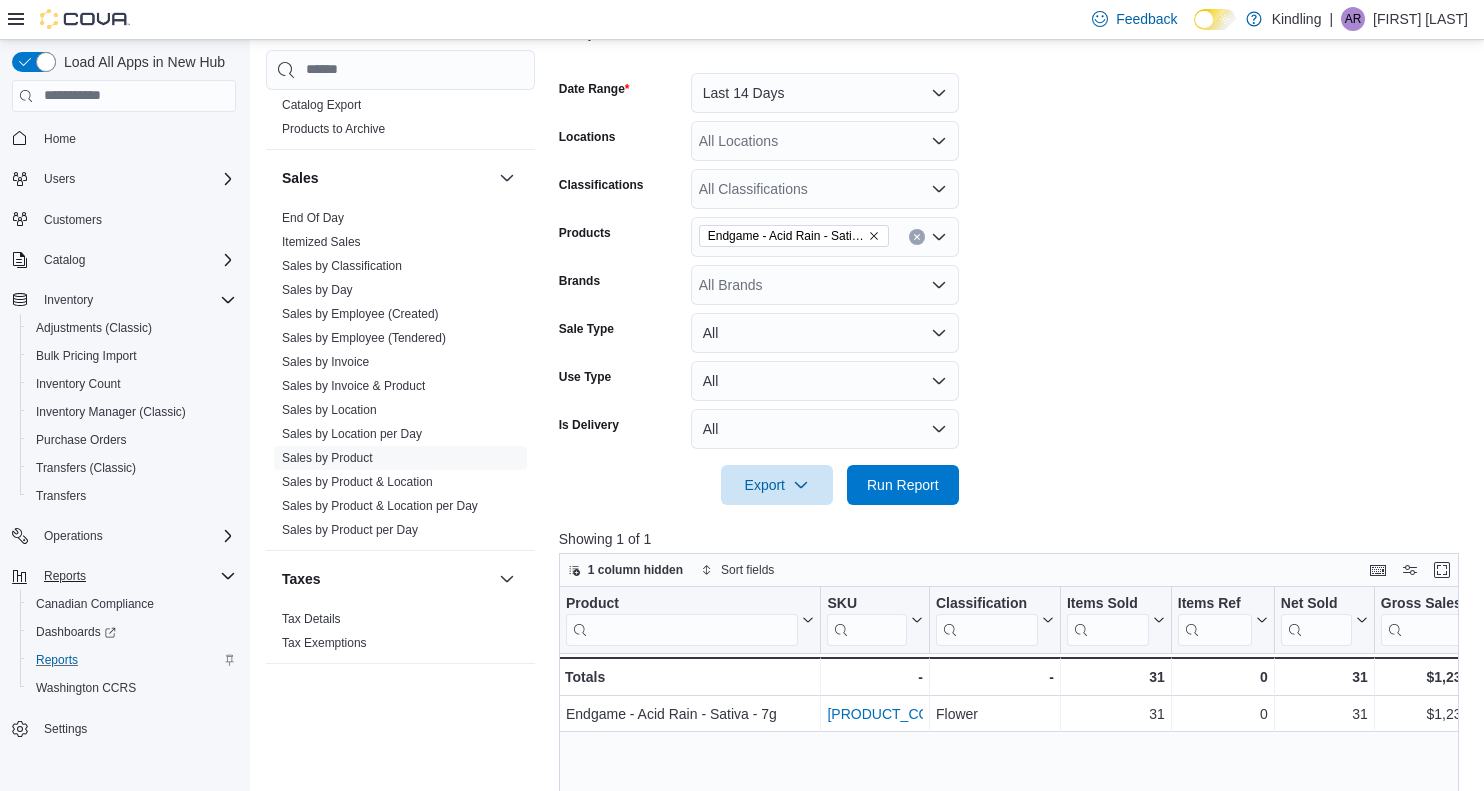 scroll, scrollTop: 289, scrollLeft: 0, axis: vertical 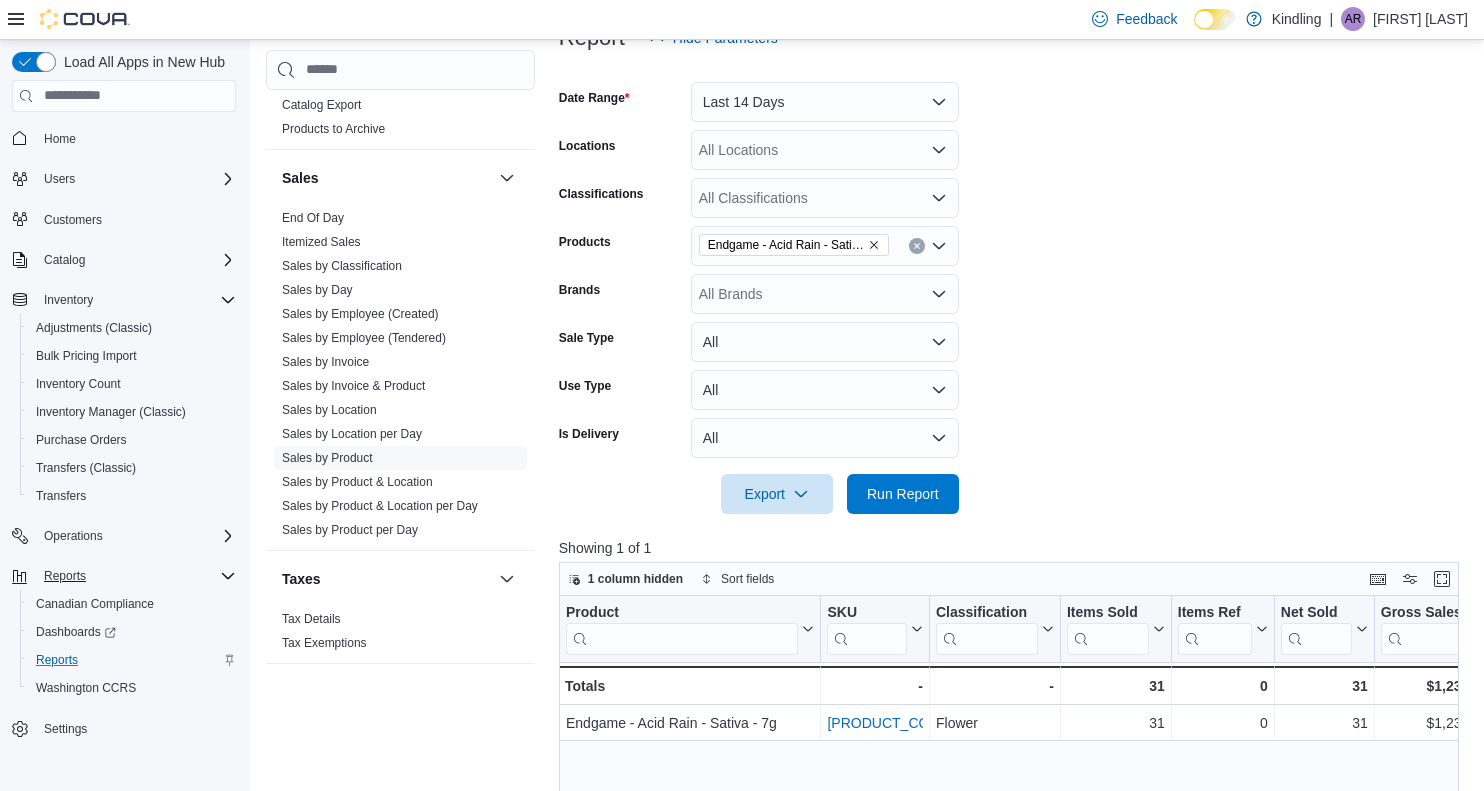 click 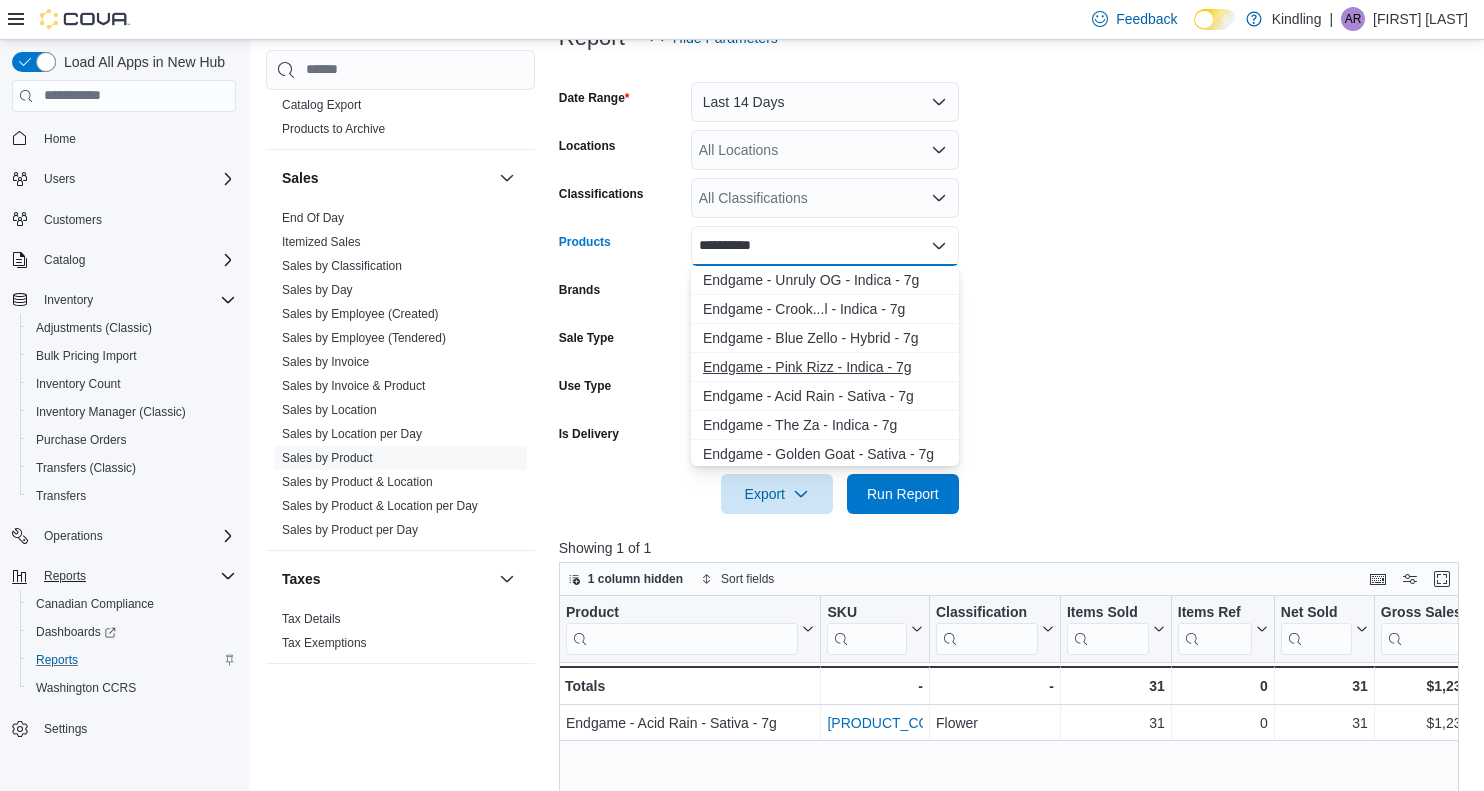 type on "**********" 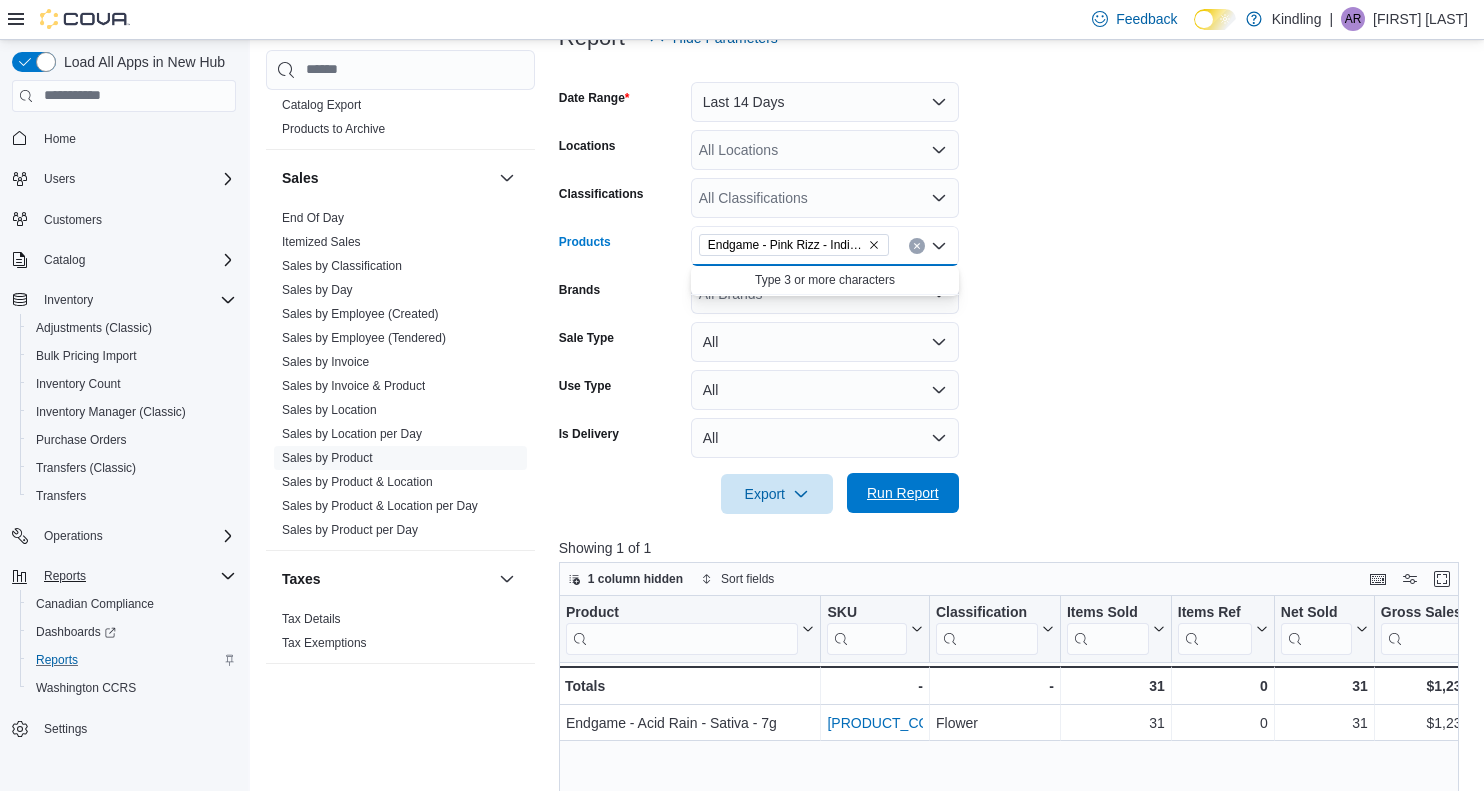 click on "Run Report" at bounding box center [903, 493] 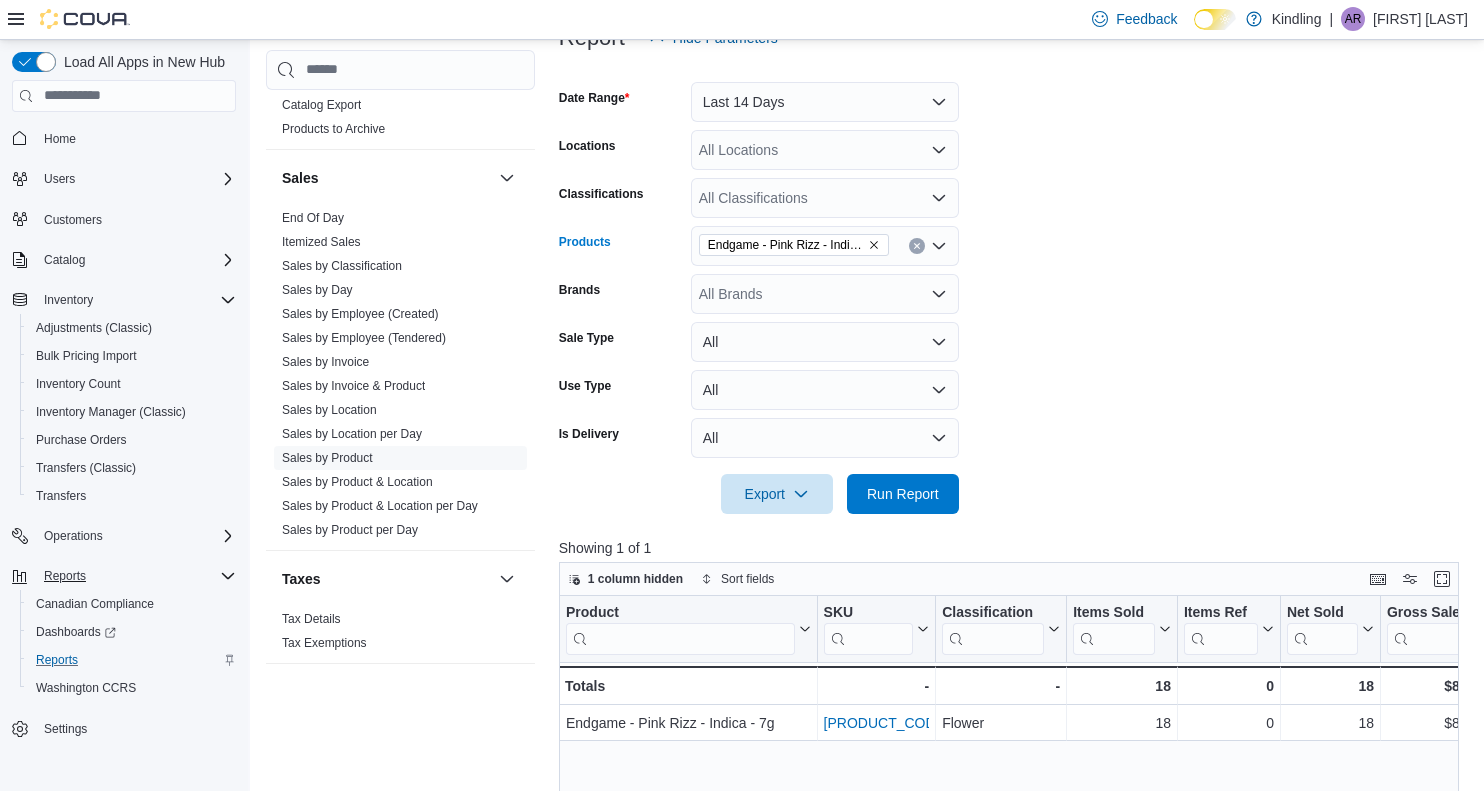 click 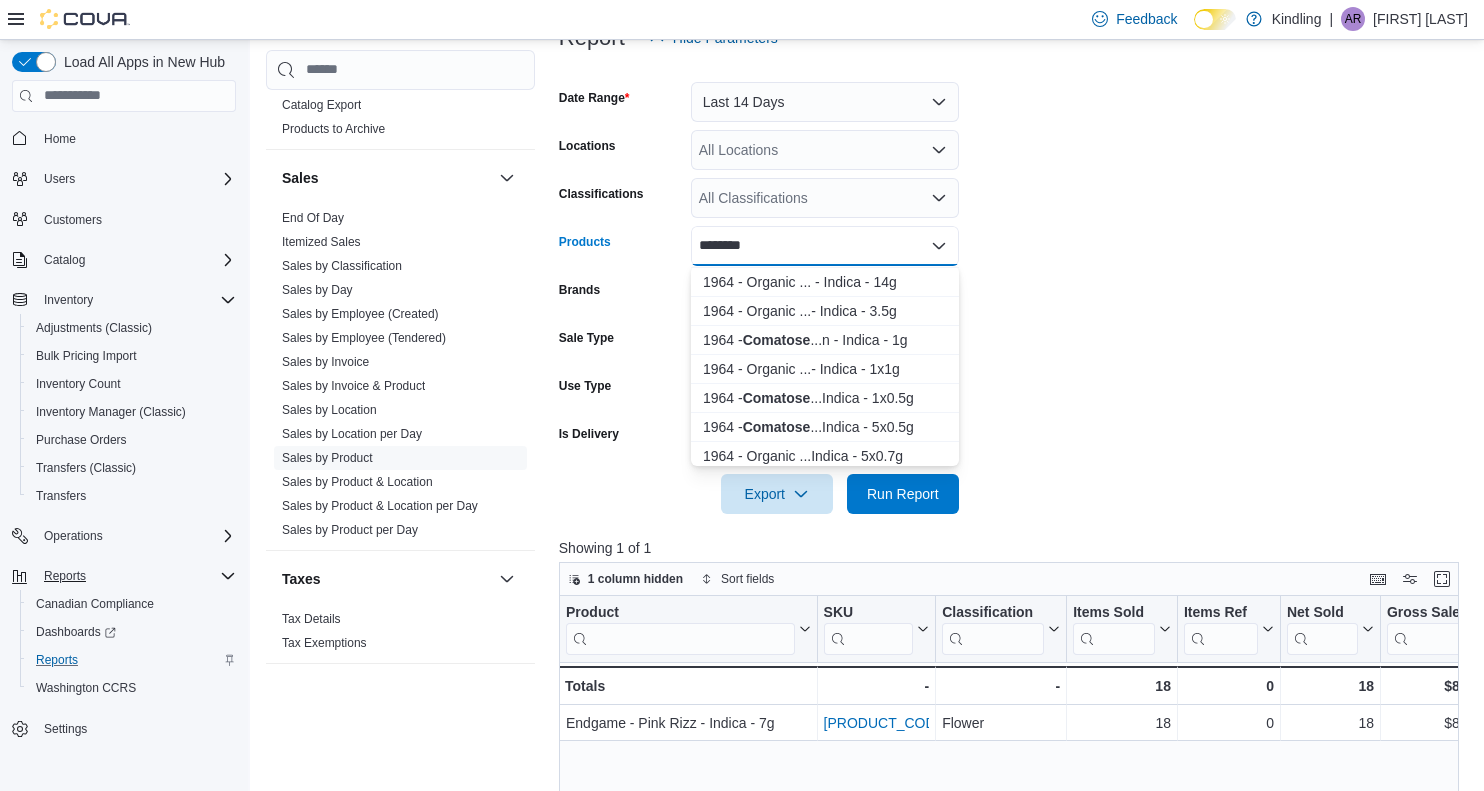 scroll, scrollTop: 73, scrollLeft: 0, axis: vertical 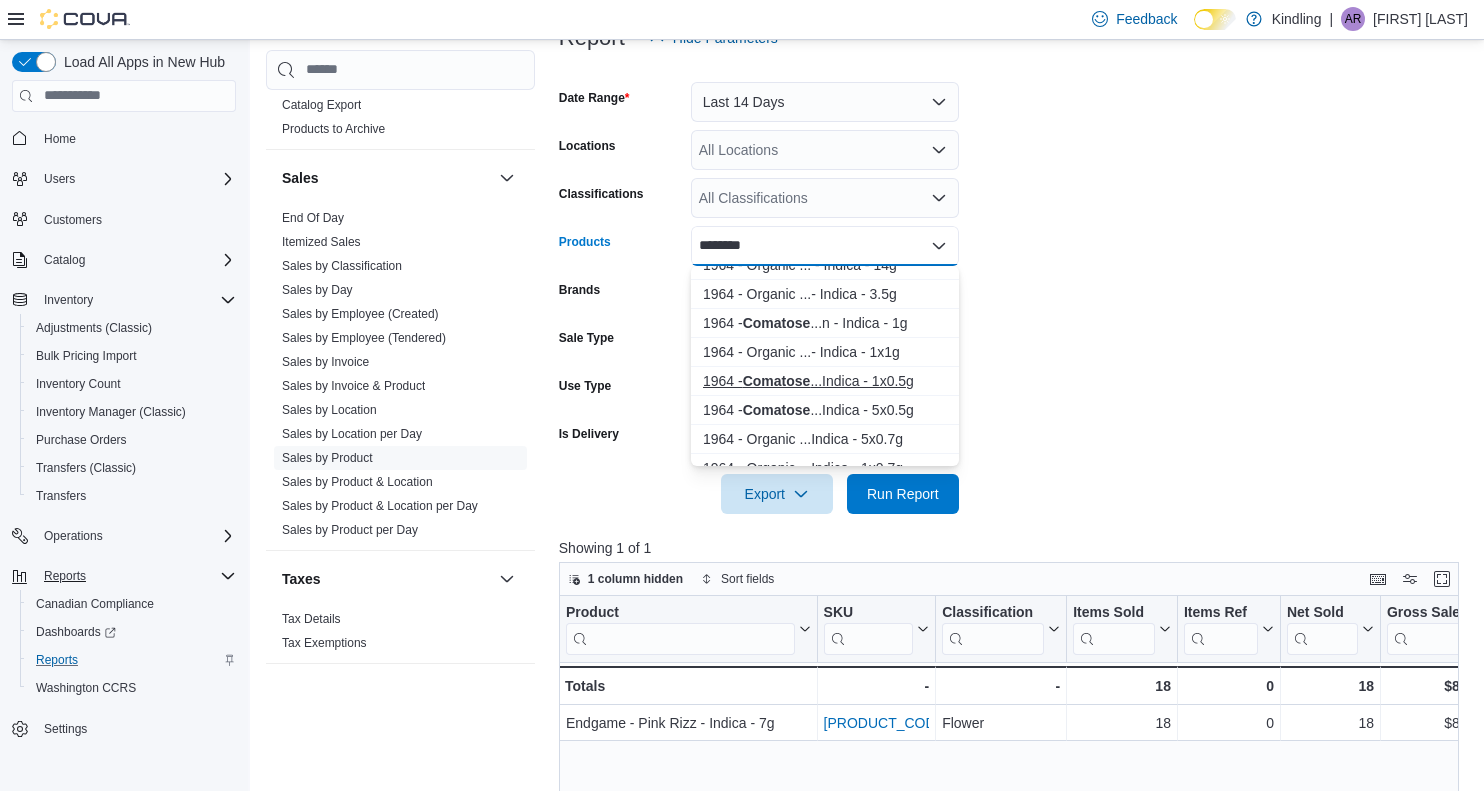 type on "********" 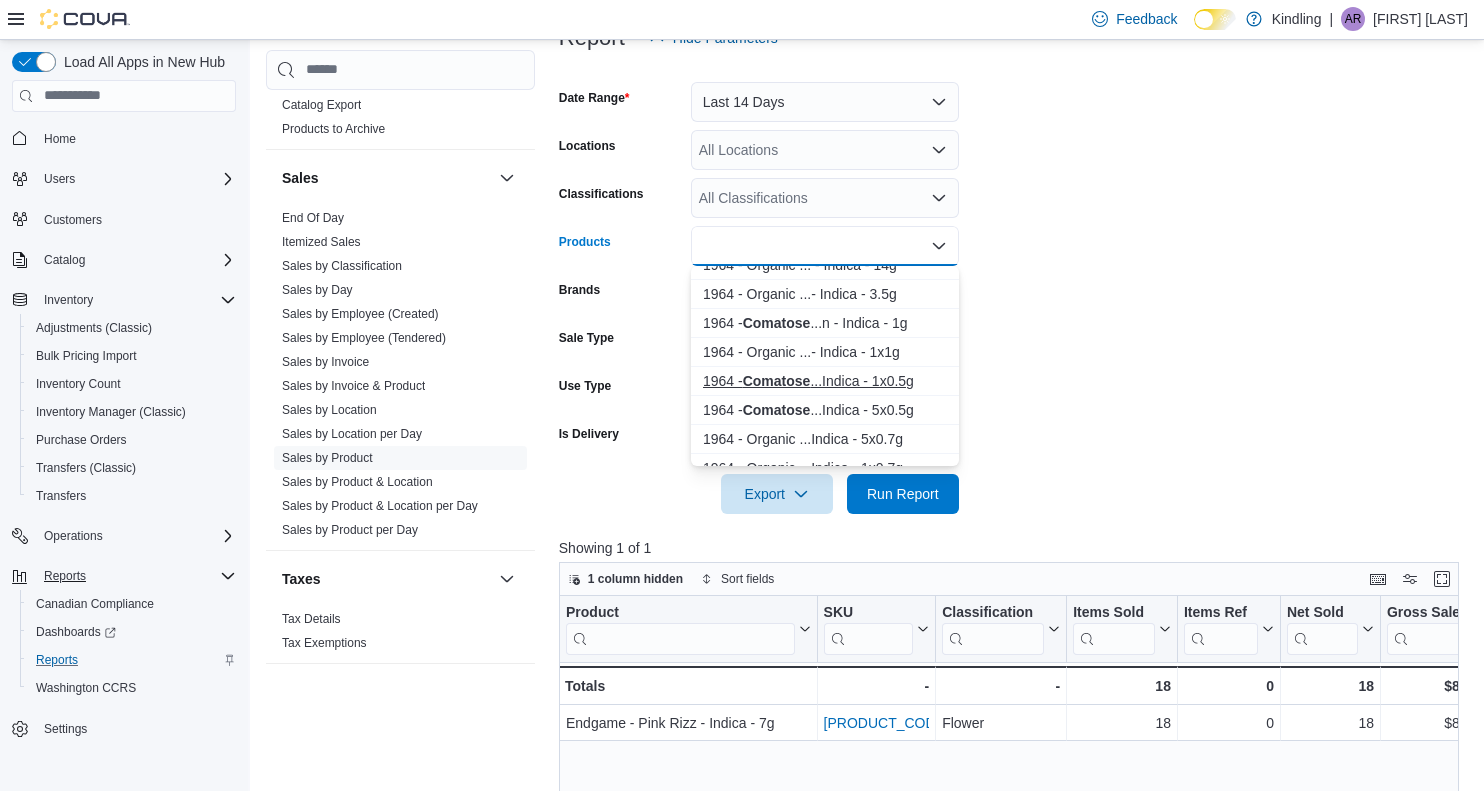 scroll, scrollTop: 0, scrollLeft: 0, axis: both 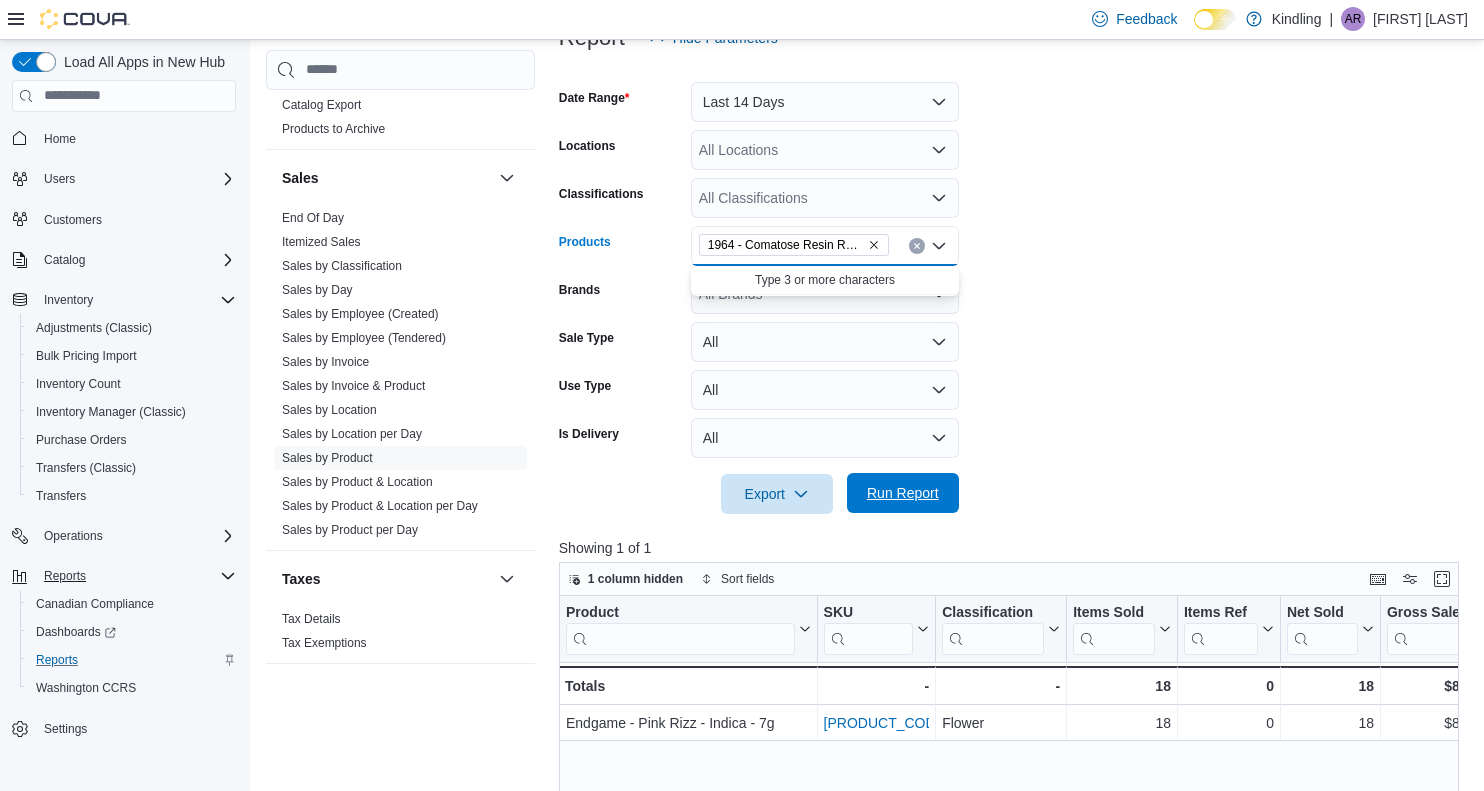 click on "Run Report" at bounding box center [903, 493] 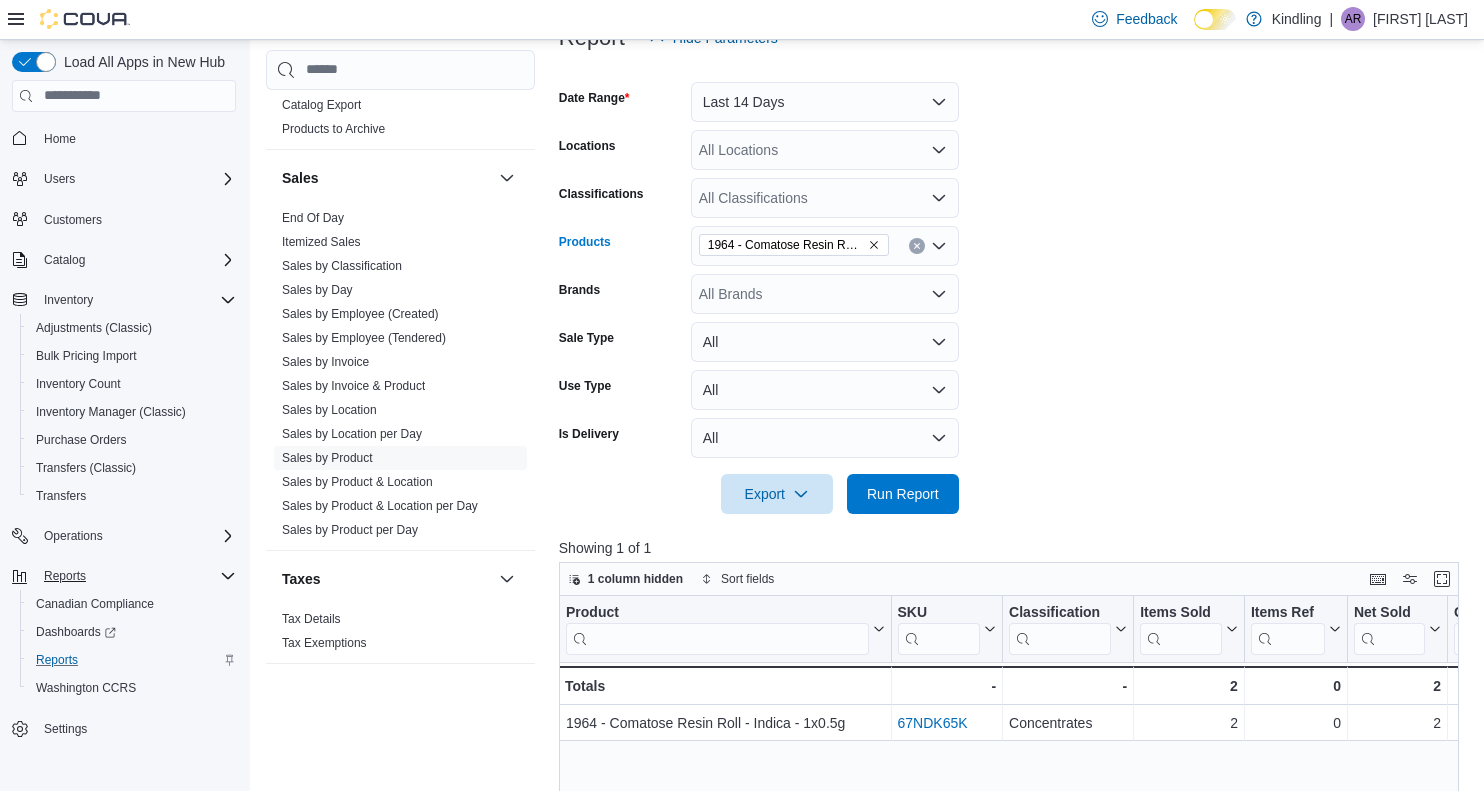 click 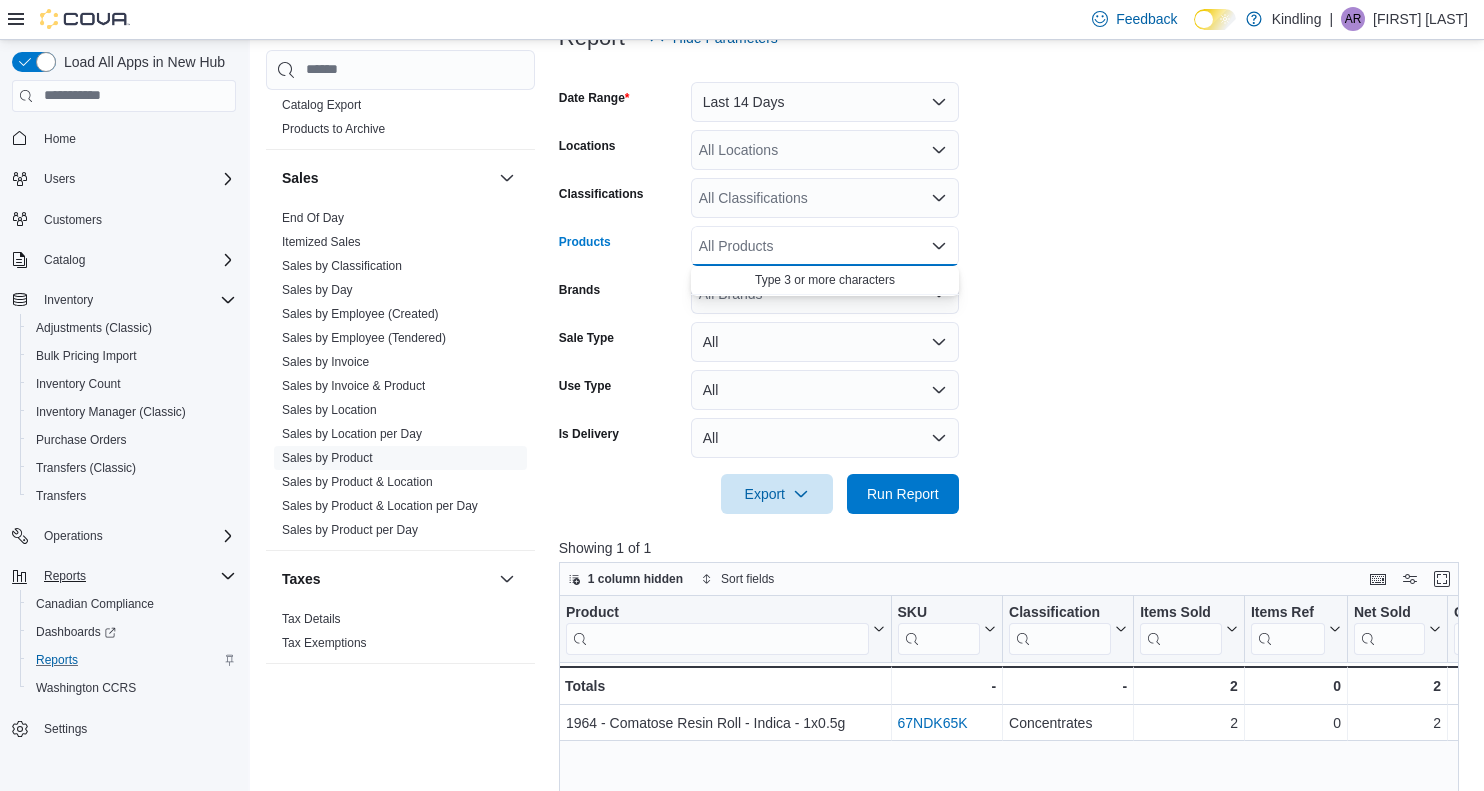 click on "All Products Combo box. Selected. Combo box input. All Products. Type some text or, to display a list of choices, press Down Arrow. To exit the list of choices, press Escape." at bounding box center (825, 246) 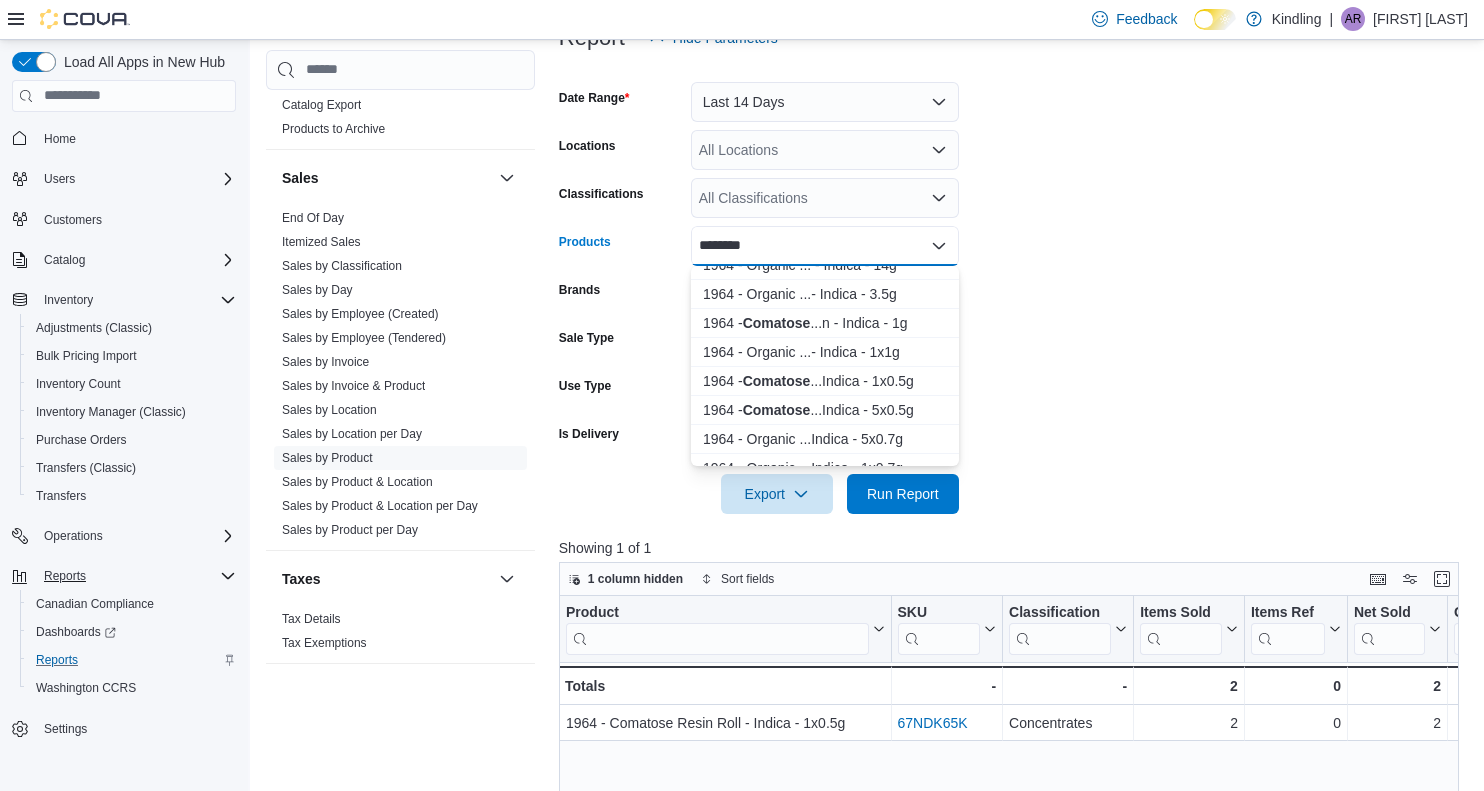 scroll, scrollTop: 72, scrollLeft: 0, axis: vertical 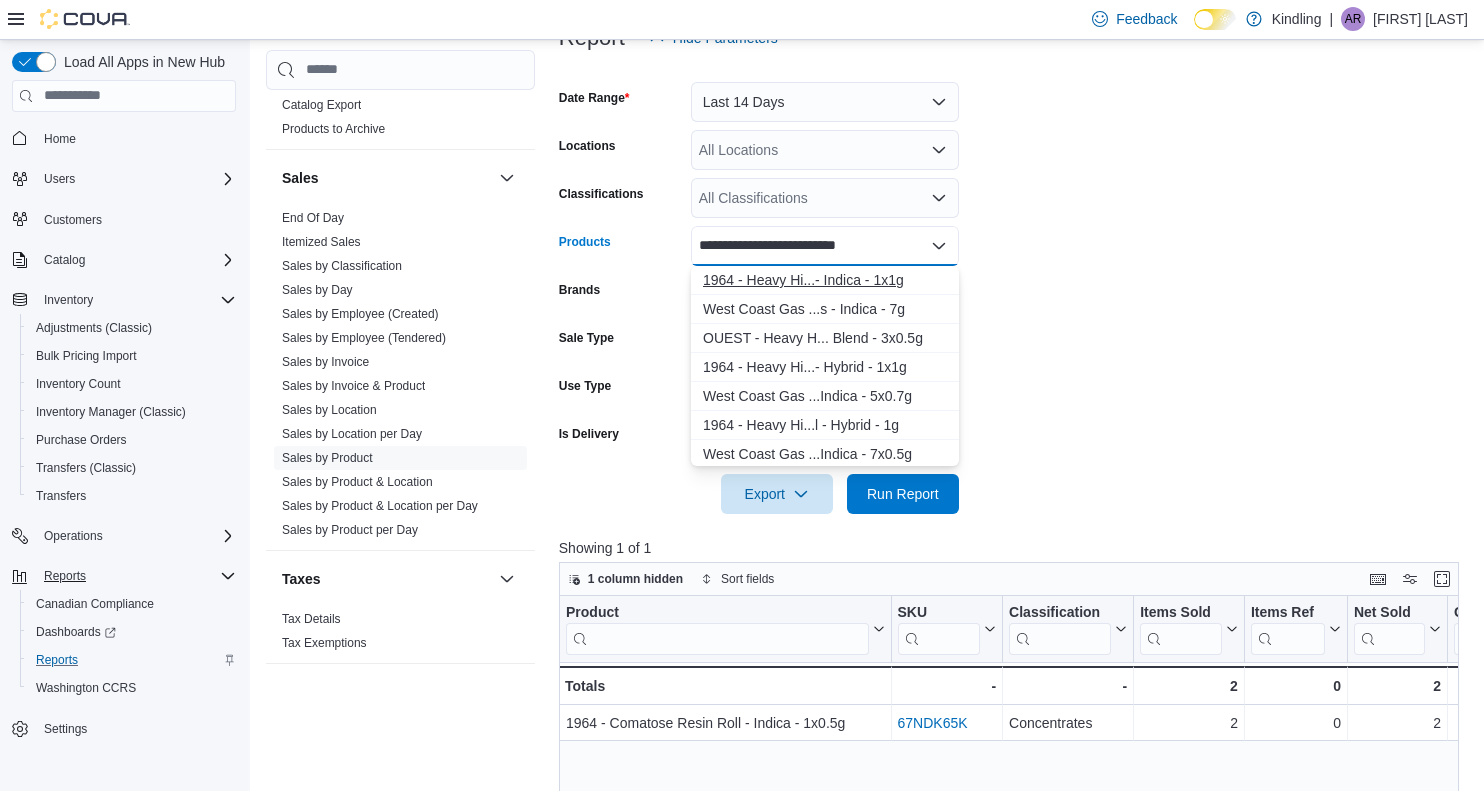 type on "**********" 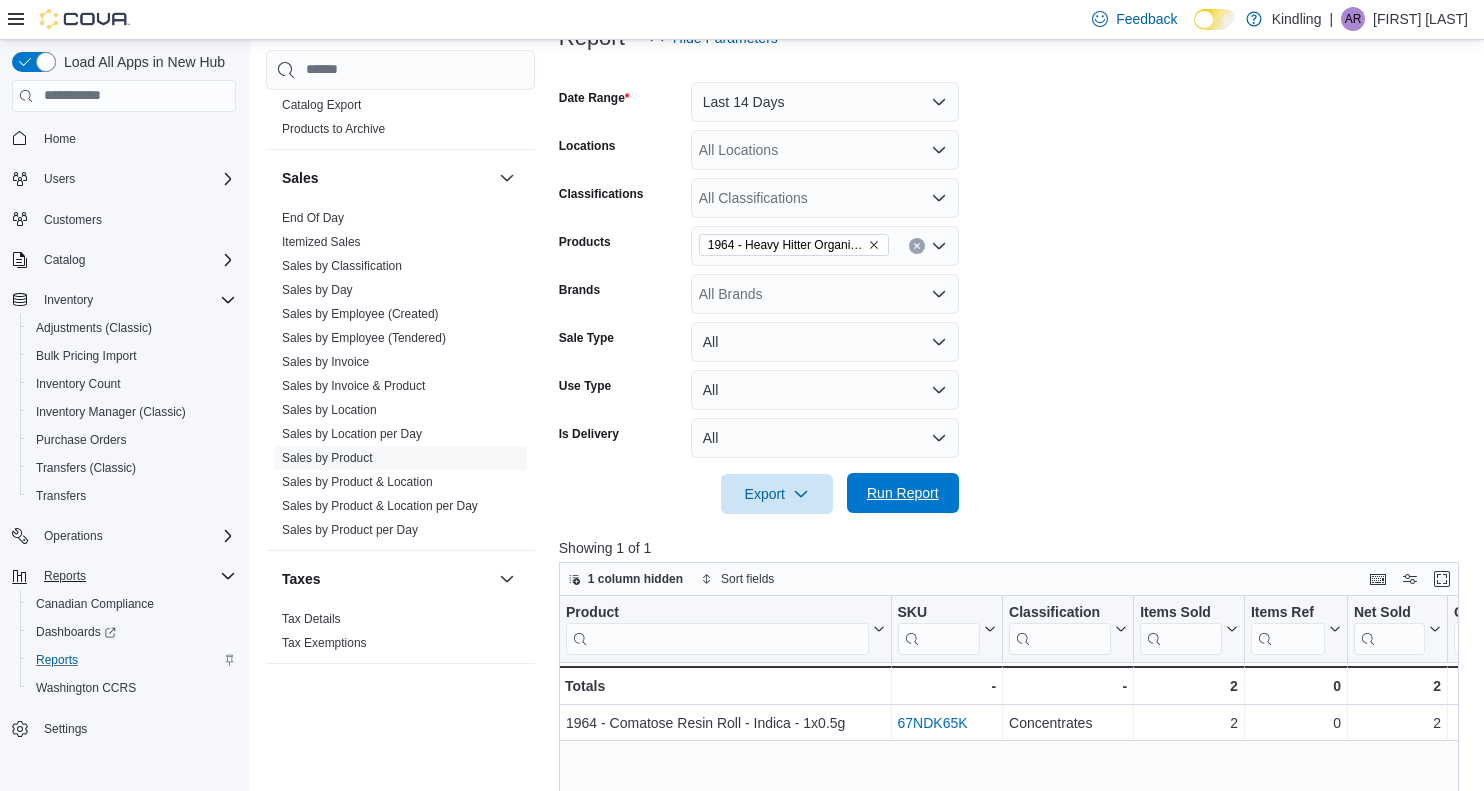 click on "Run Report" at bounding box center (903, 493) 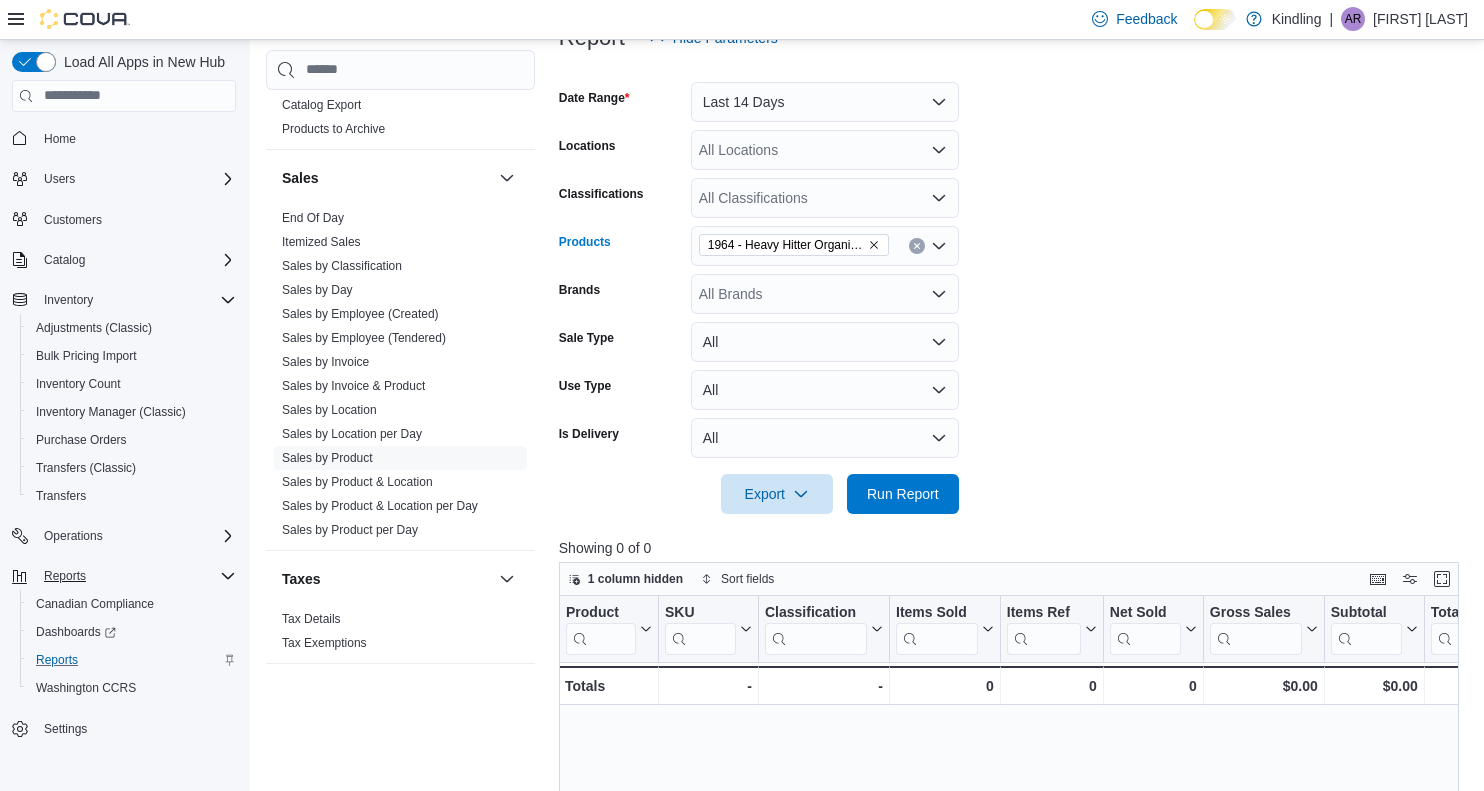 click 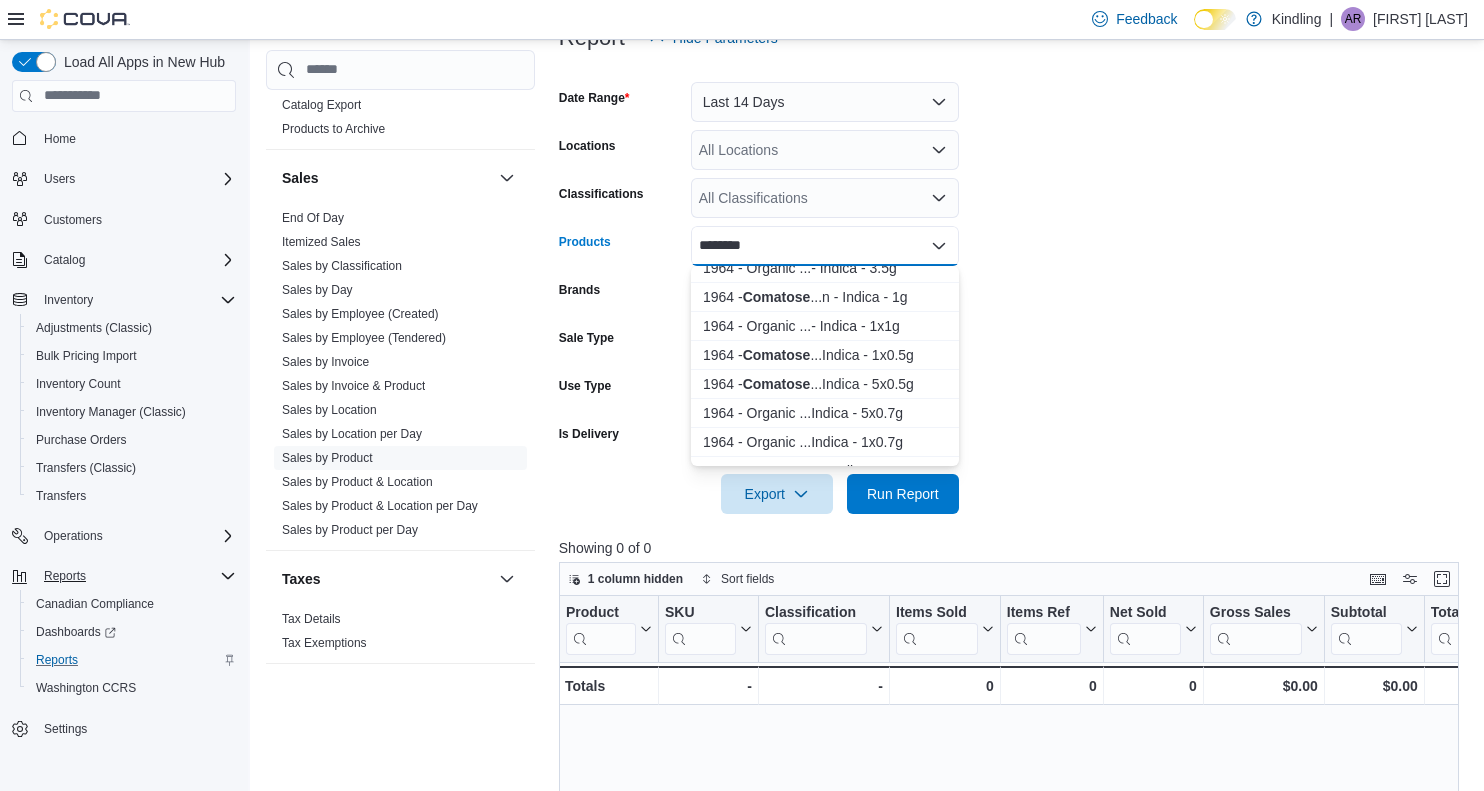 scroll, scrollTop: 116, scrollLeft: 0, axis: vertical 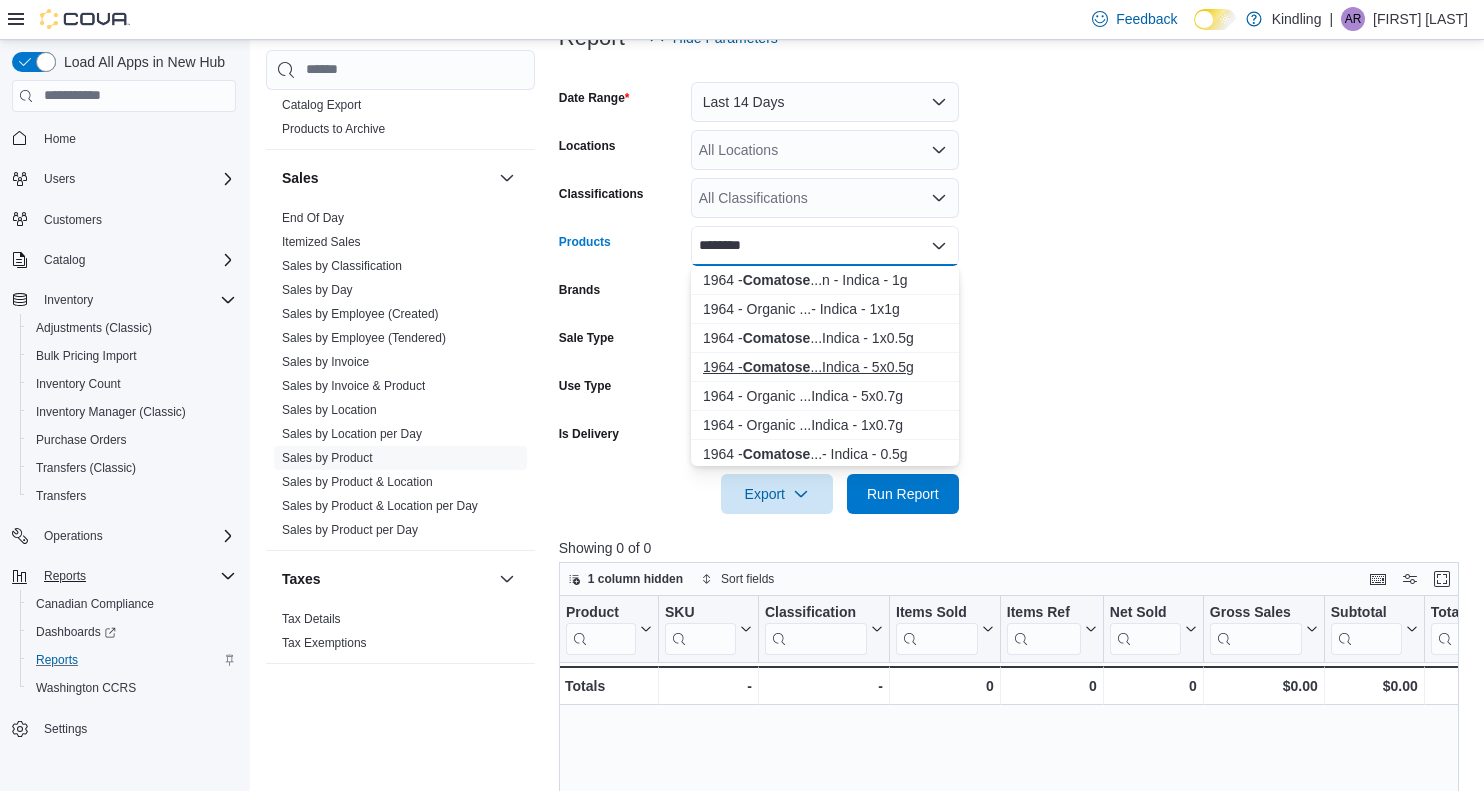 type on "********" 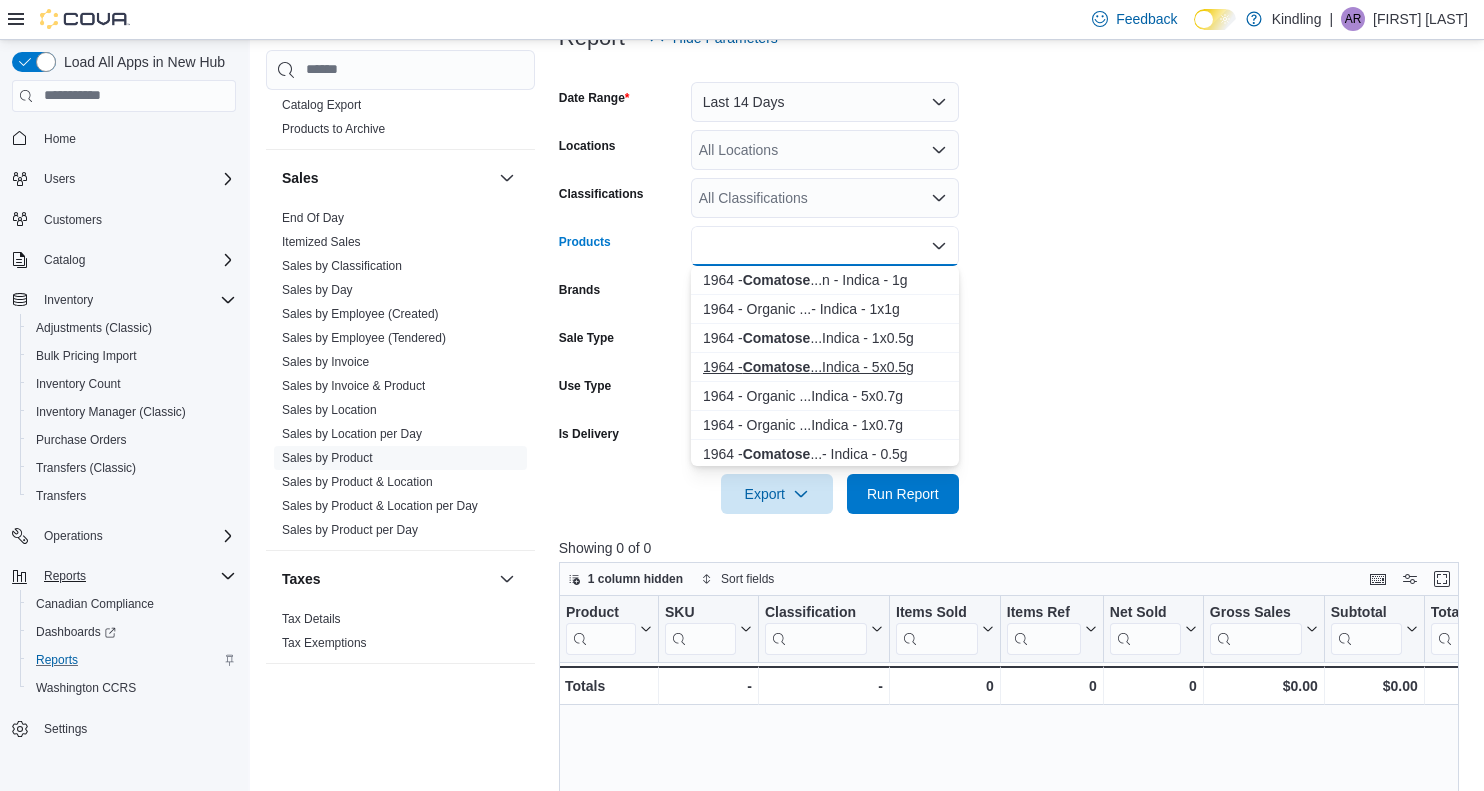 scroll, scrollTop: 0, scrollLeft: 0, axis: both 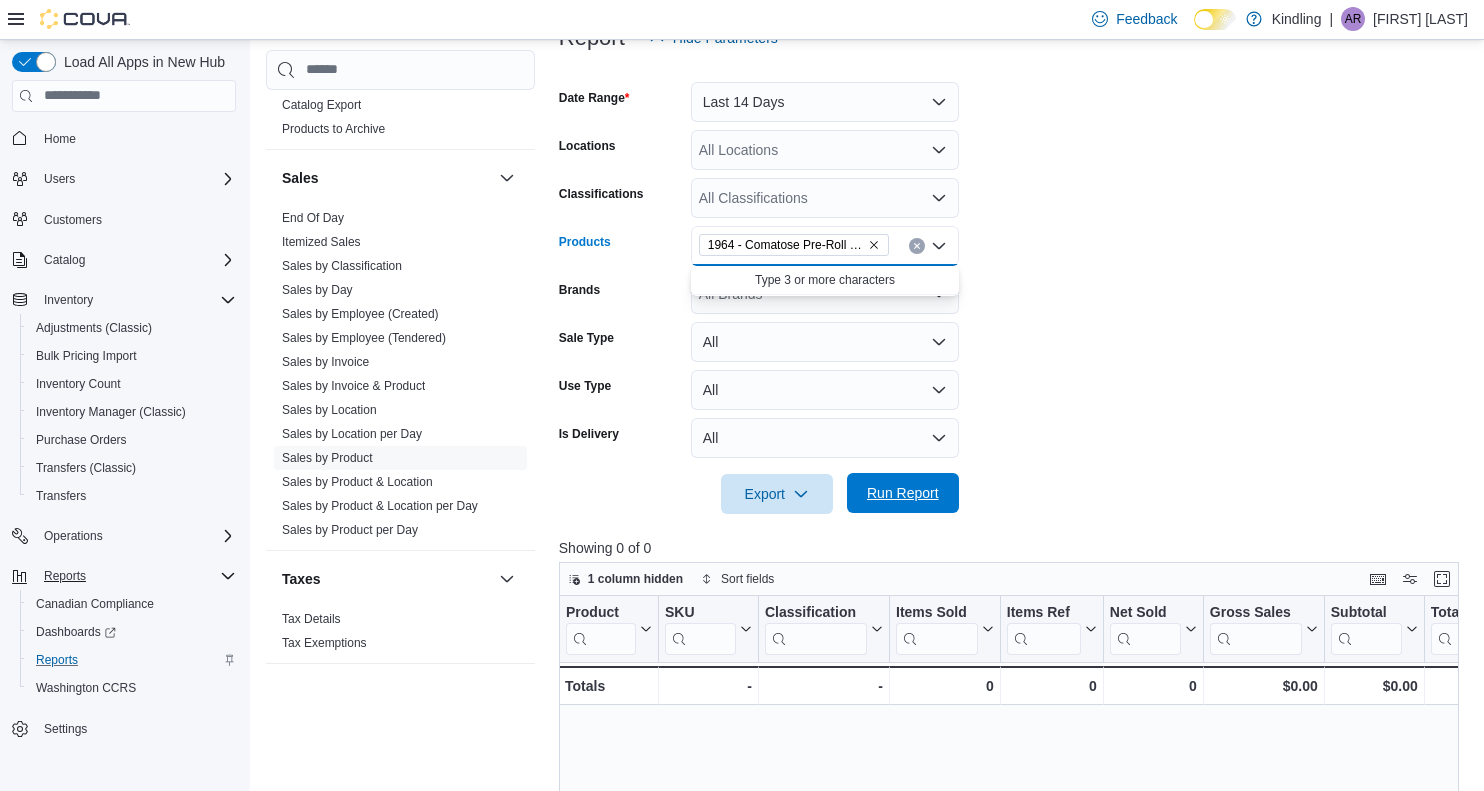 click on "Run Report" at bounding box center (903, 493) 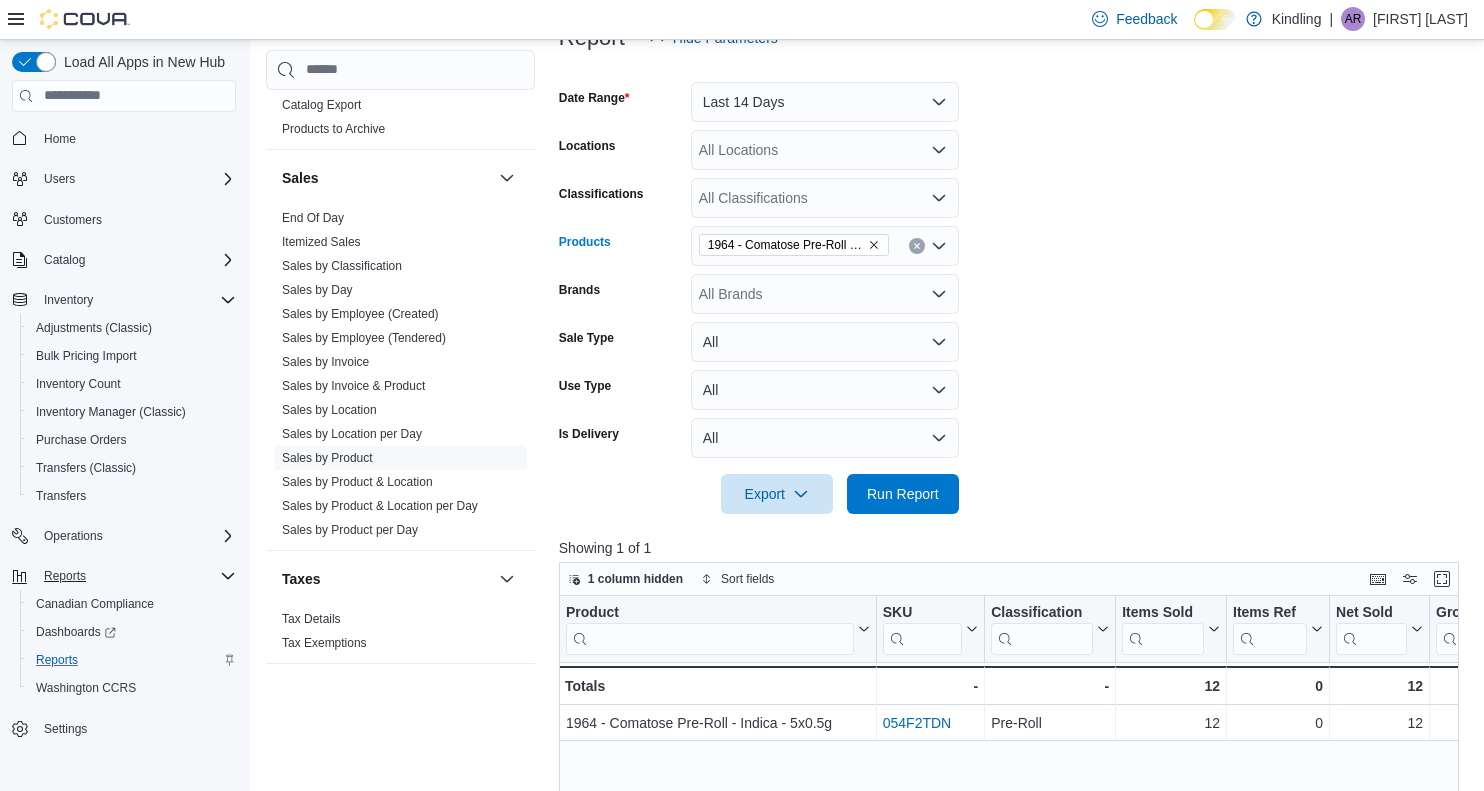 click 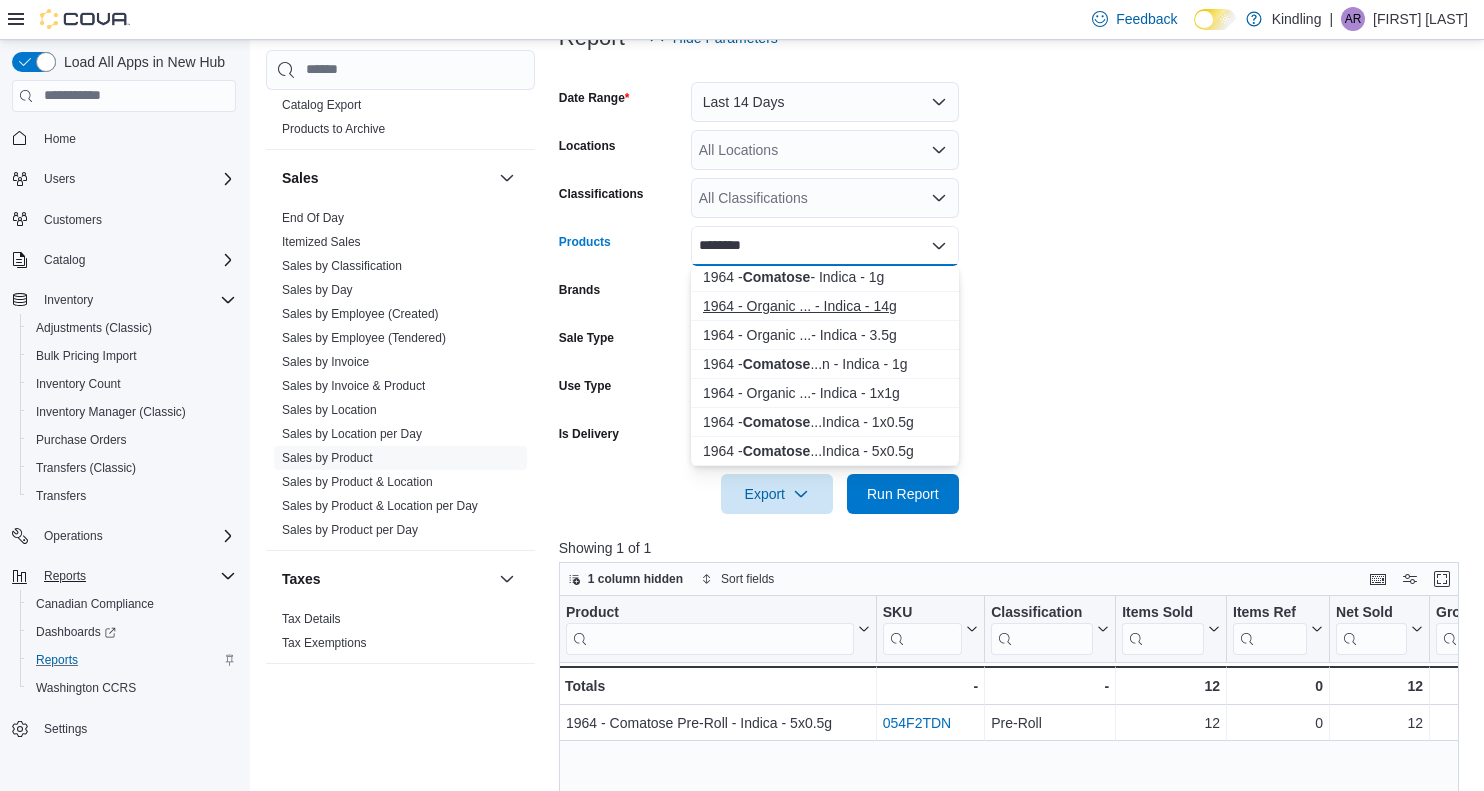 scroll, scrollTop: 46, scrollLeft: 0, axis: vertical 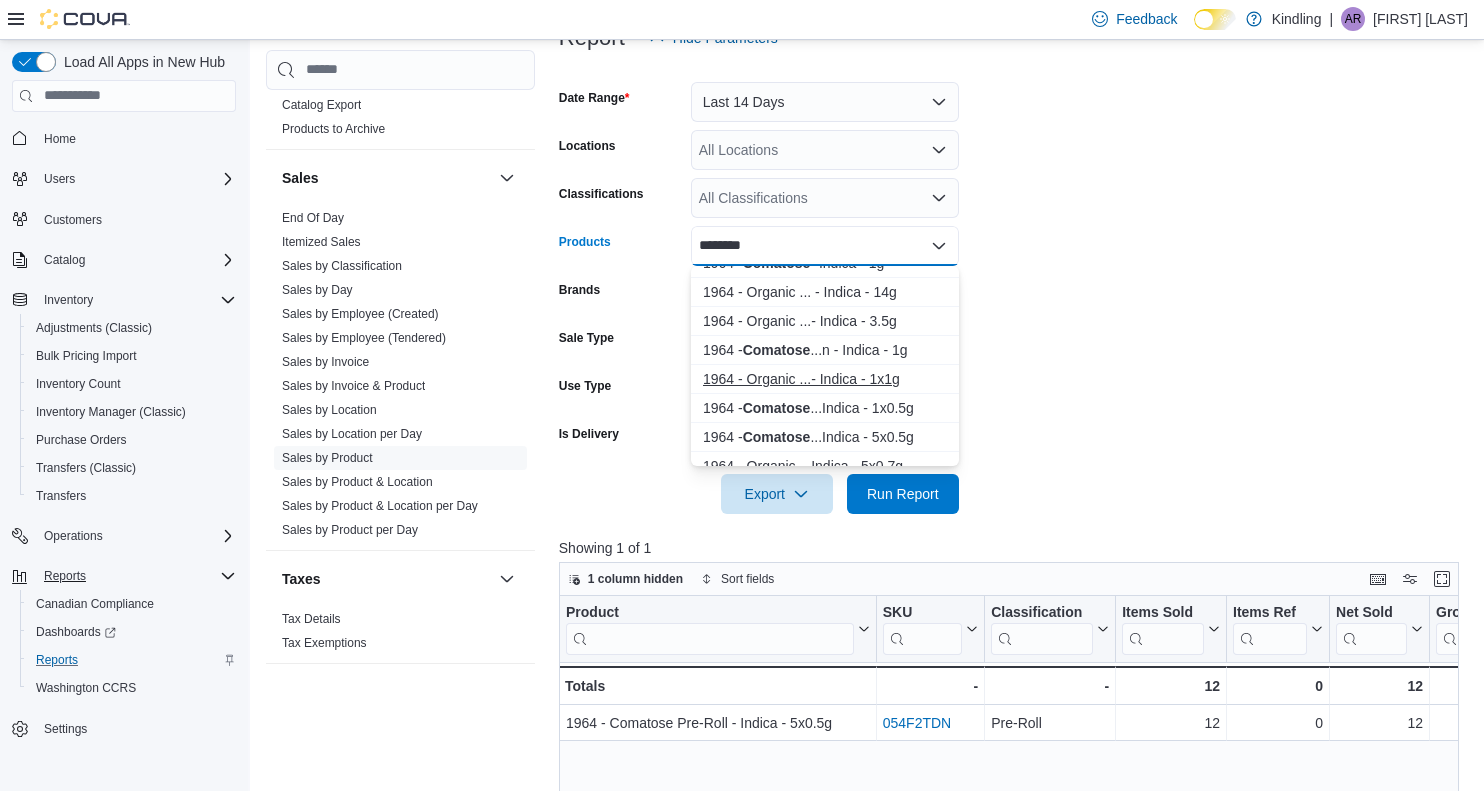 type on "********" 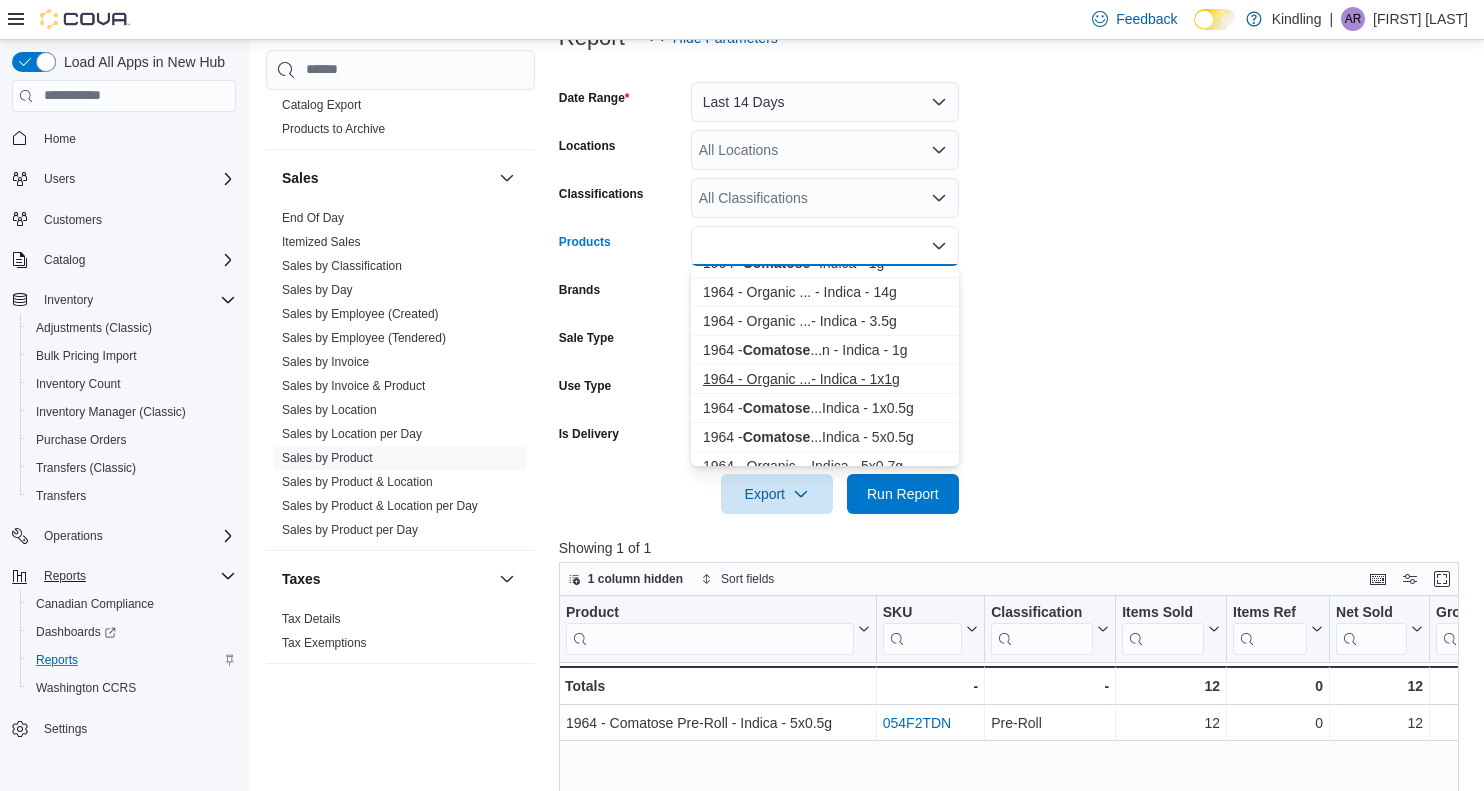 scroll, scrollTop: 0, scrollLeft: 0, axis: both 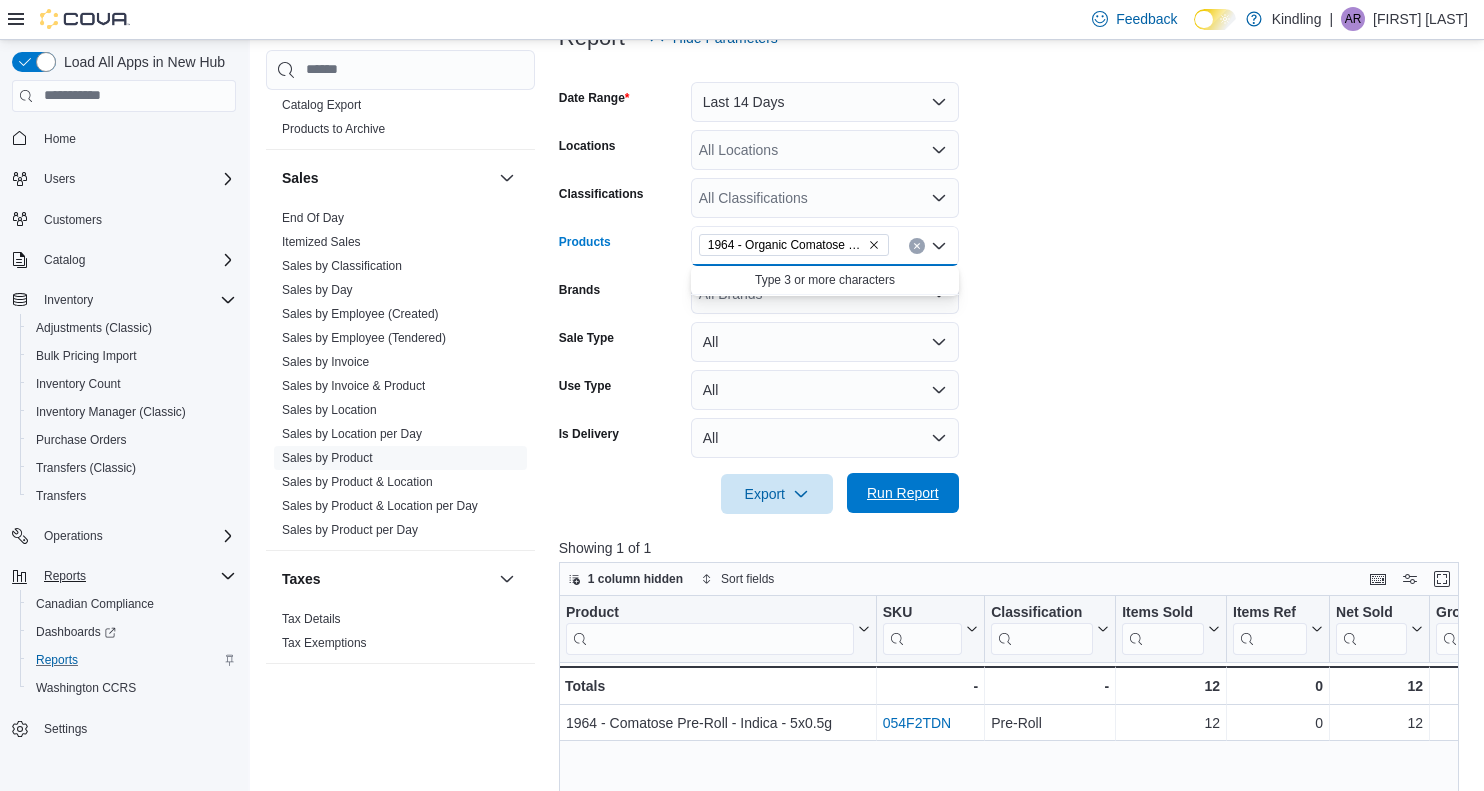 click on "Run Report" at bounding box center (903, 493) 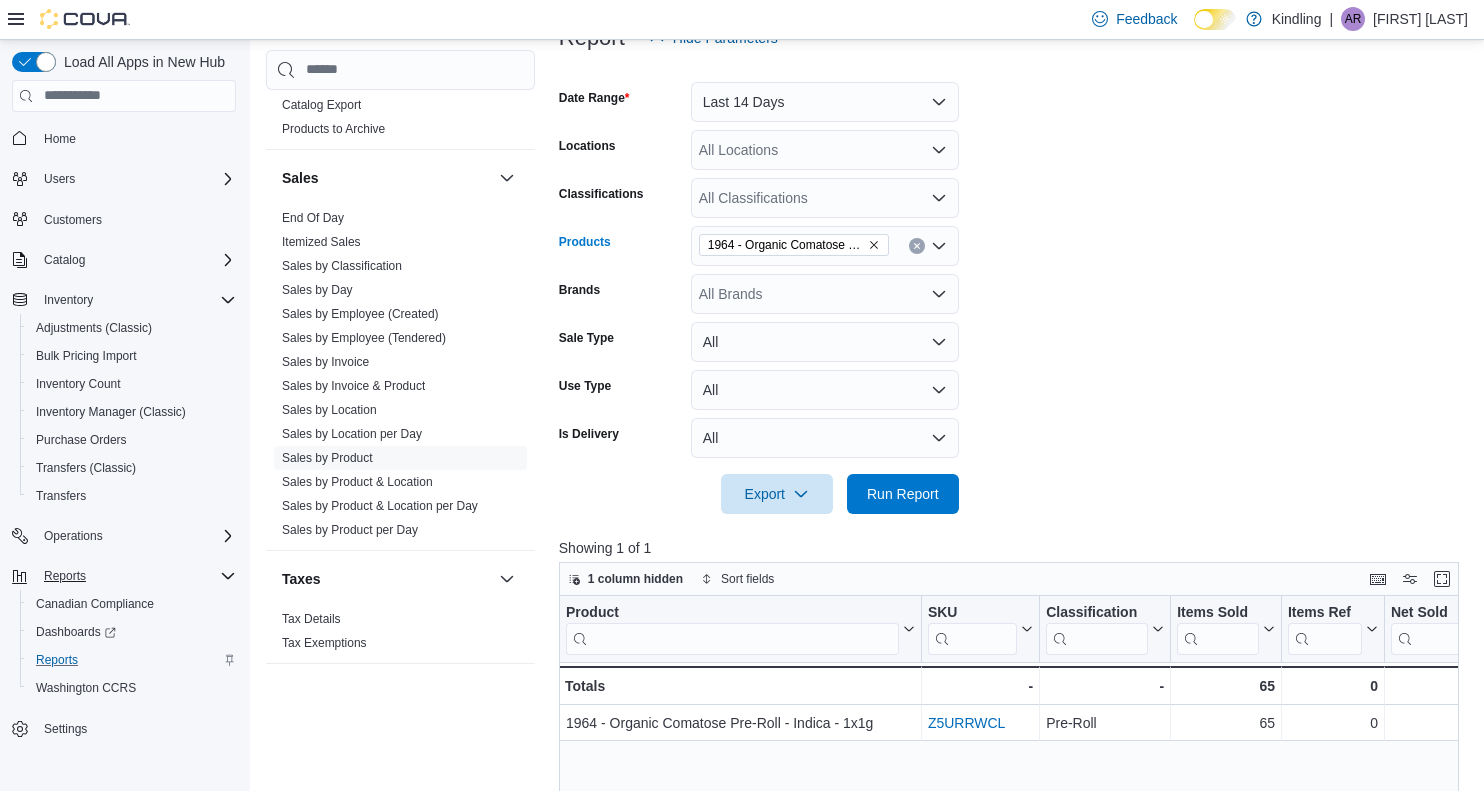 click 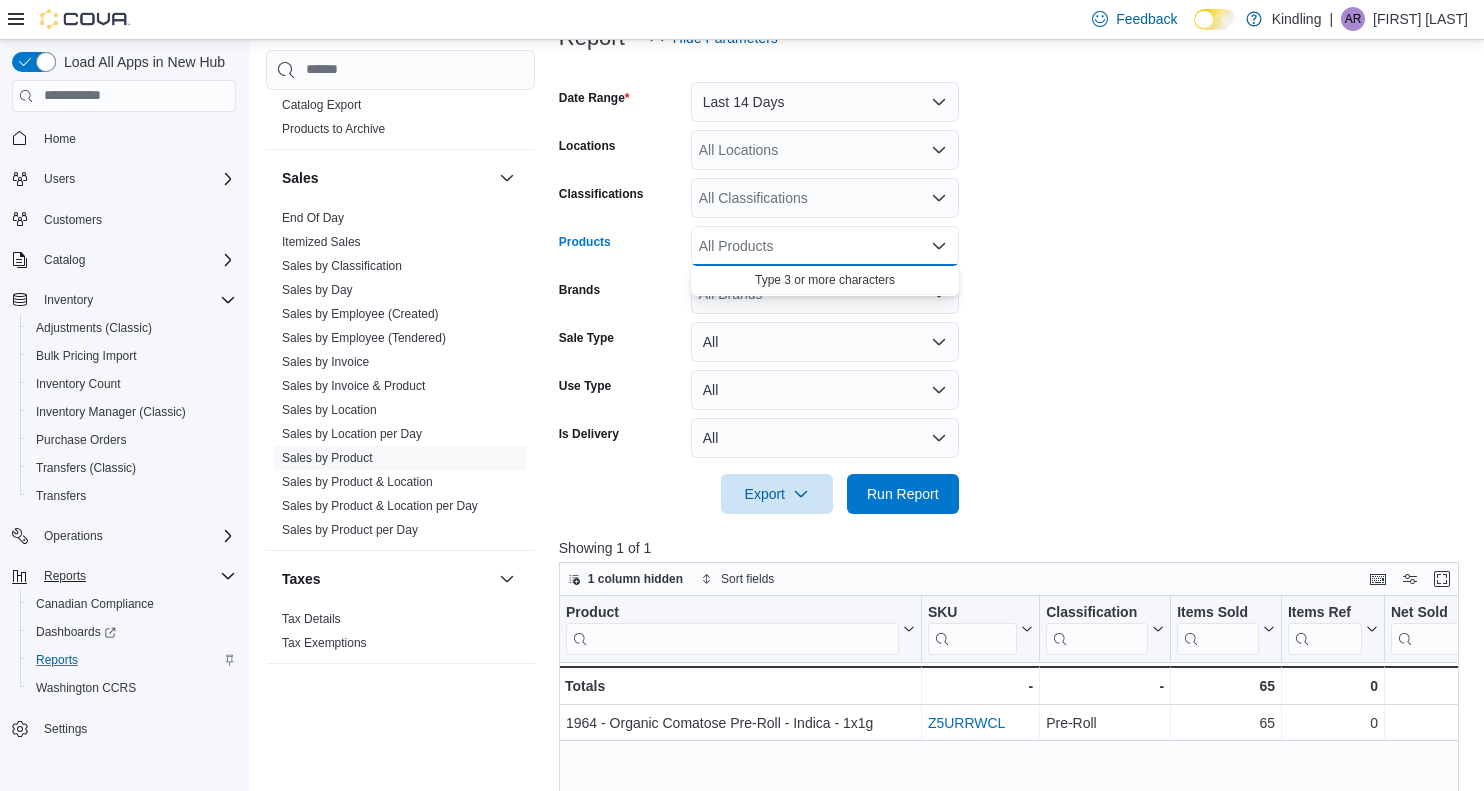 click on "All Products Combo box. Selected. Combo box input. All Products. Type some text or, to display a list of choices, press Down Arrow. To exit the list of choices, press Escape." at bounding box center (825, 246) 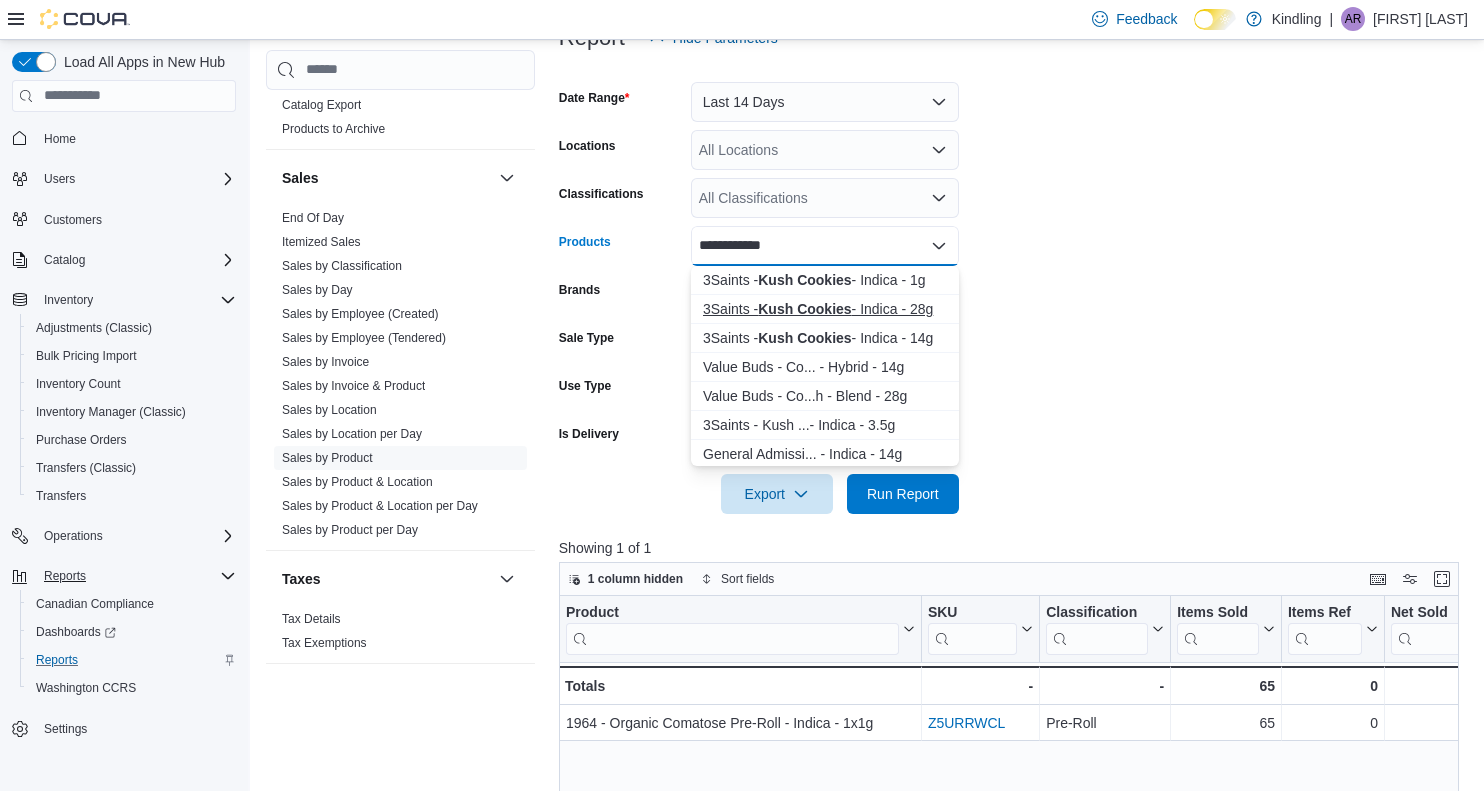 type on "**********" 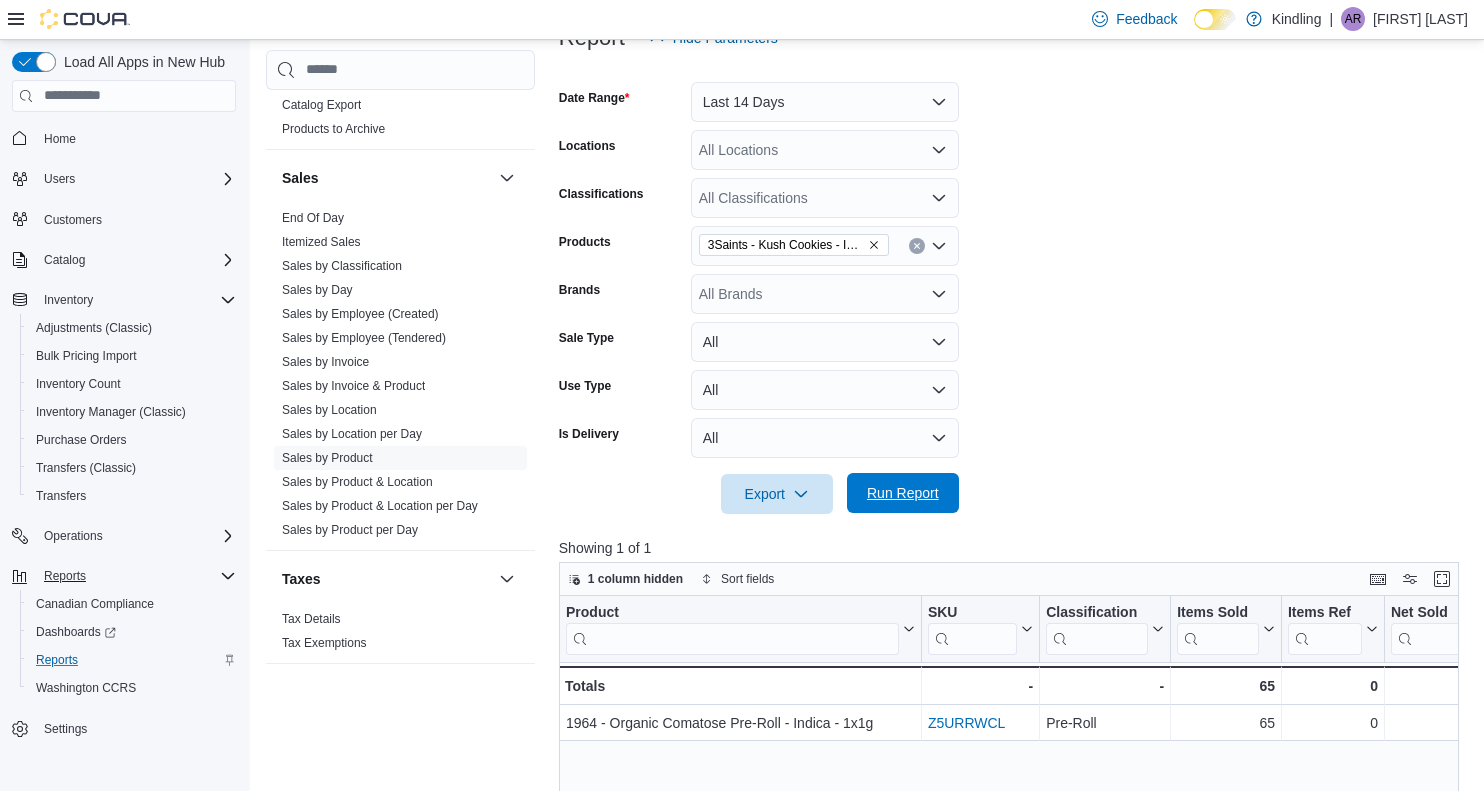 click on "Run Report" at bounding box center (903, 493) 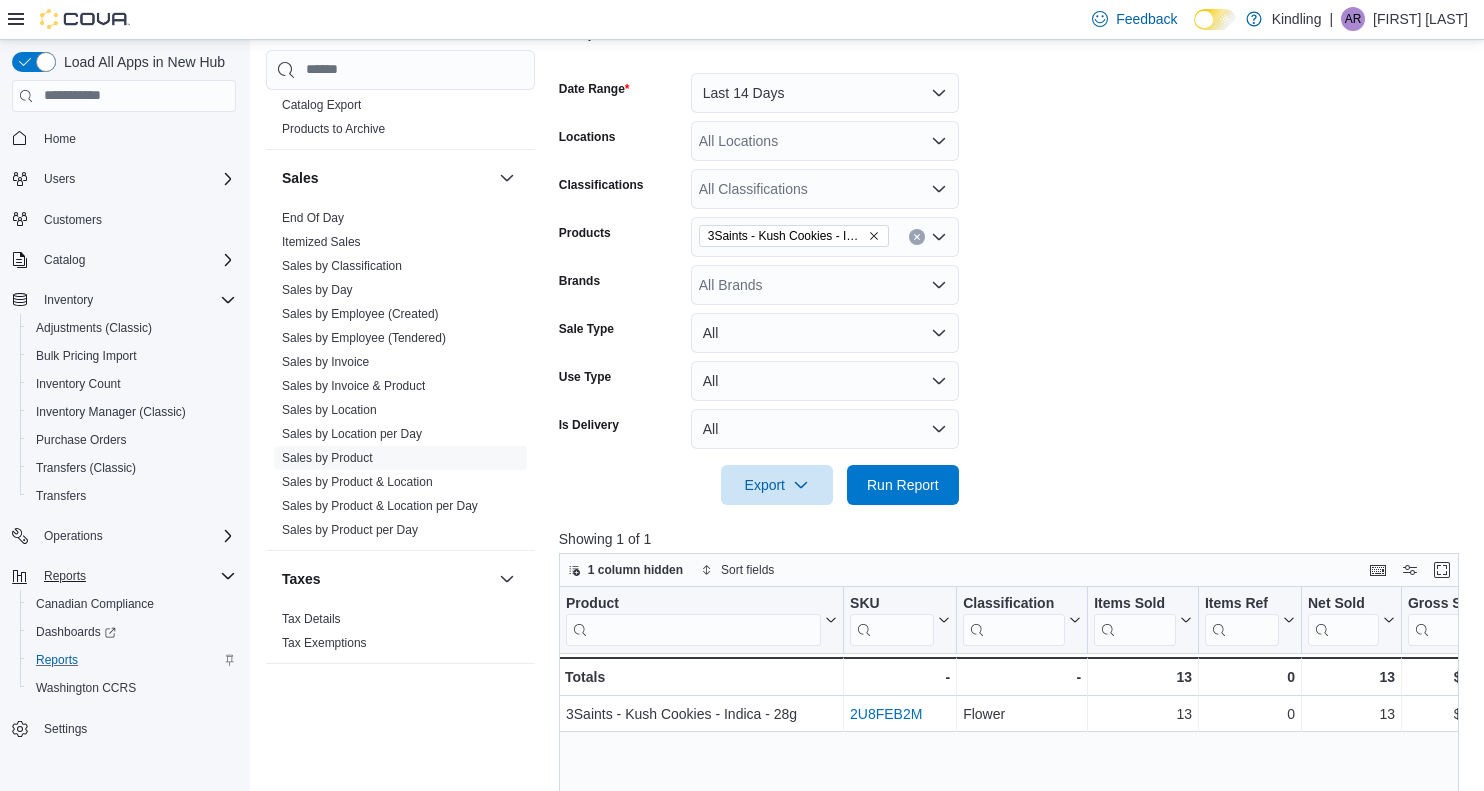 scroll, scrollTop: 295, scrollLeft: 0, axis: vertical 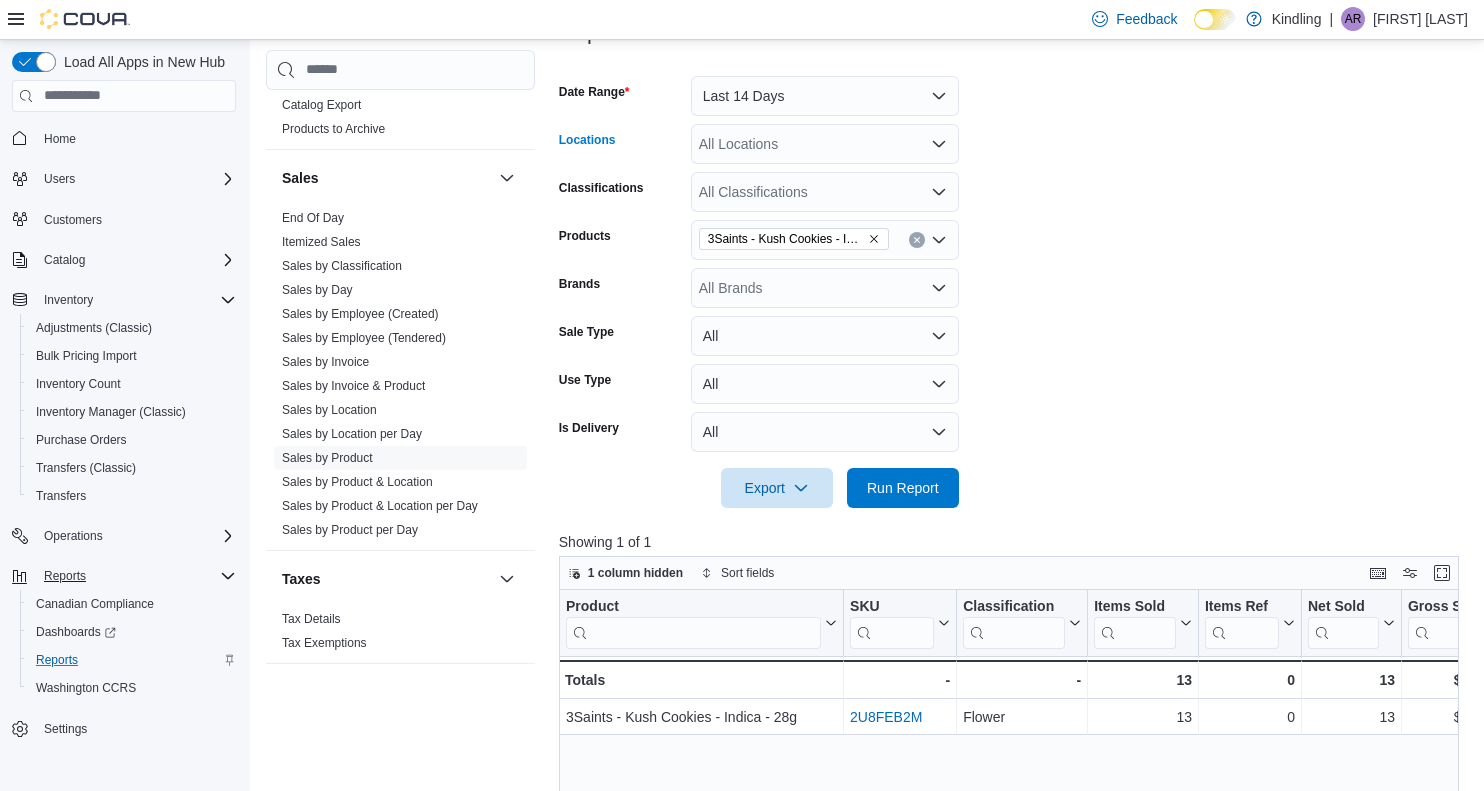 click on "All Locations" at bounding box center [825, 144] 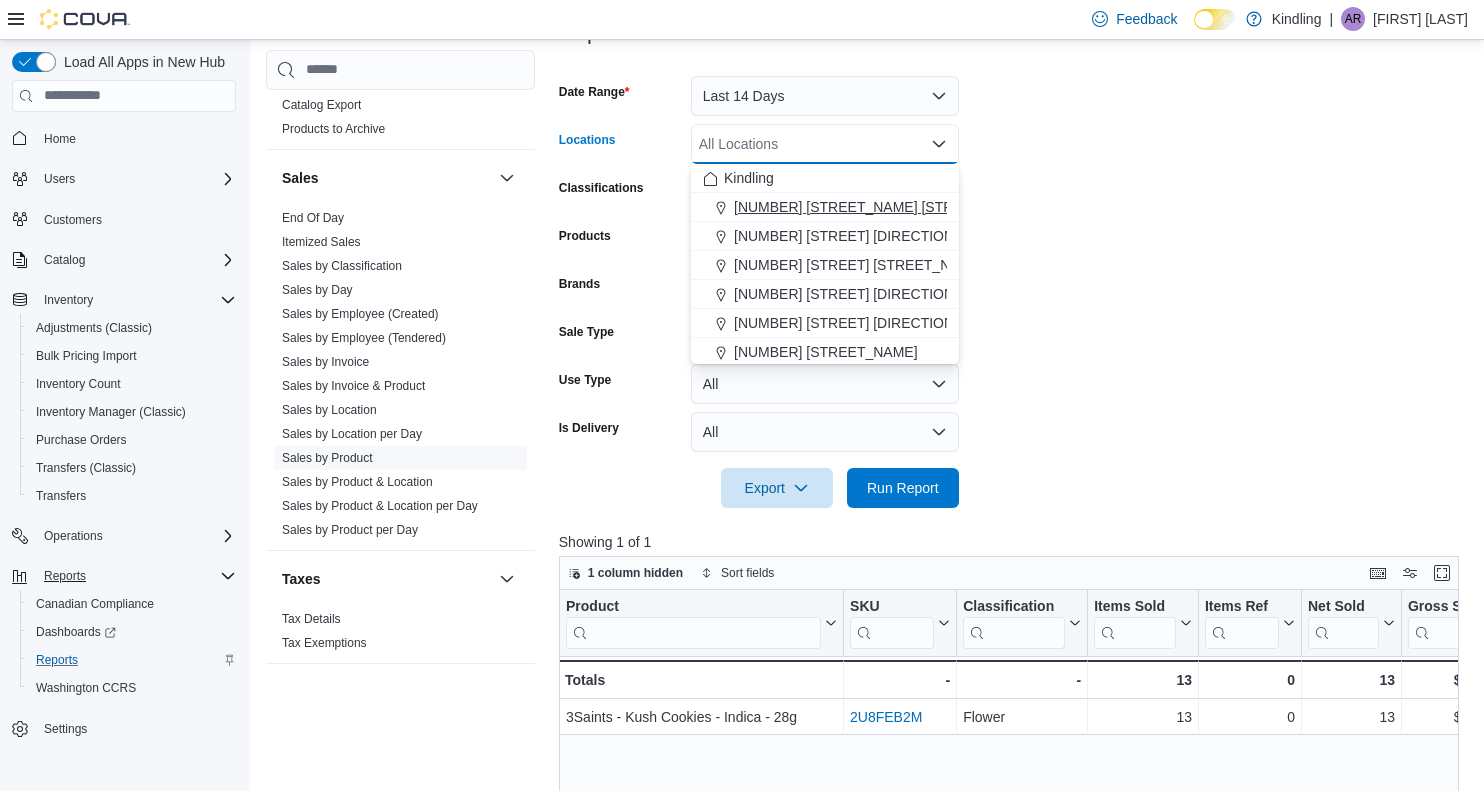 click on "[NUMBER] [STREET_NAME] [STREET_NAME]" at bounding box center [883, 207] 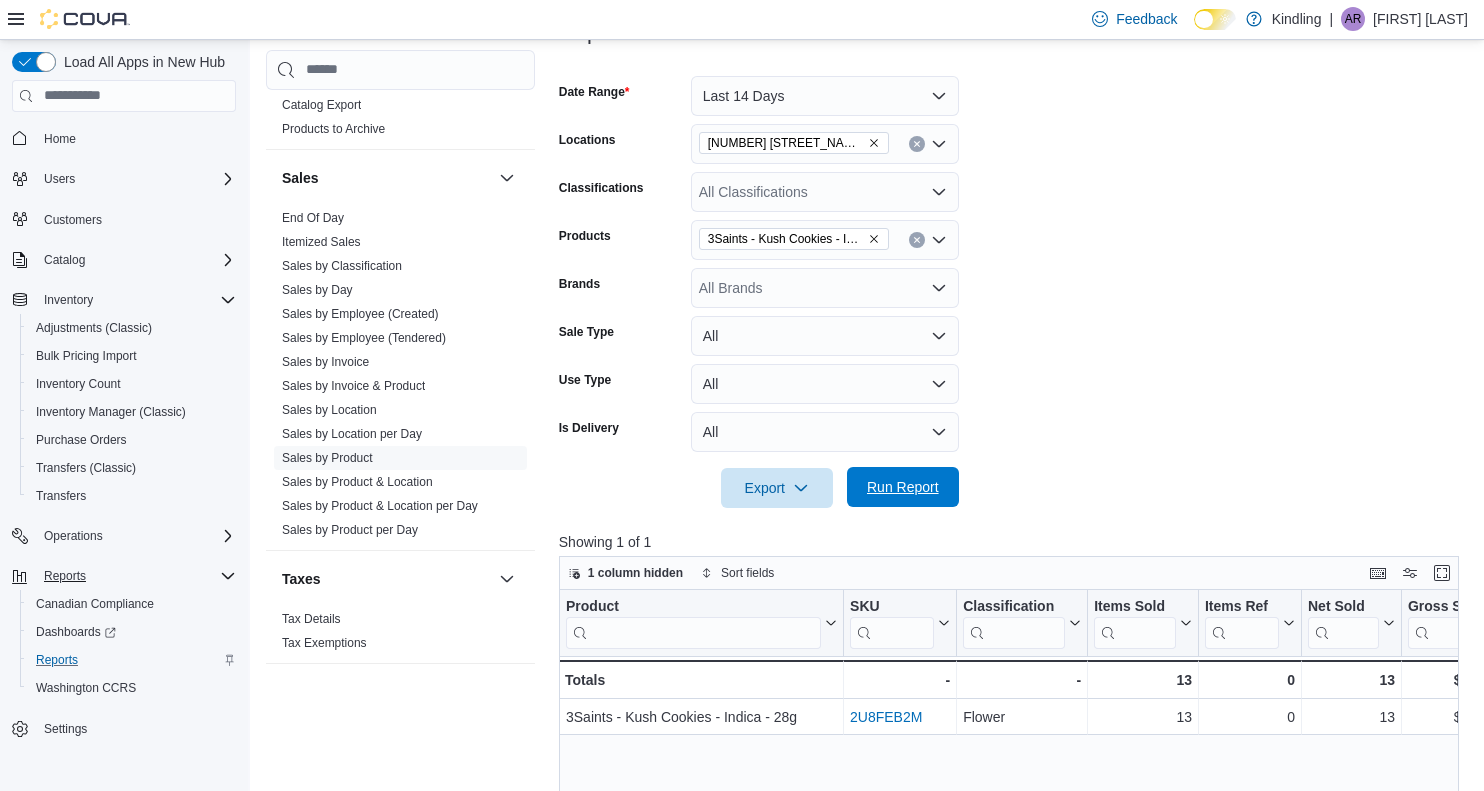 click on "Run Report" at bounding box center (903, 487) 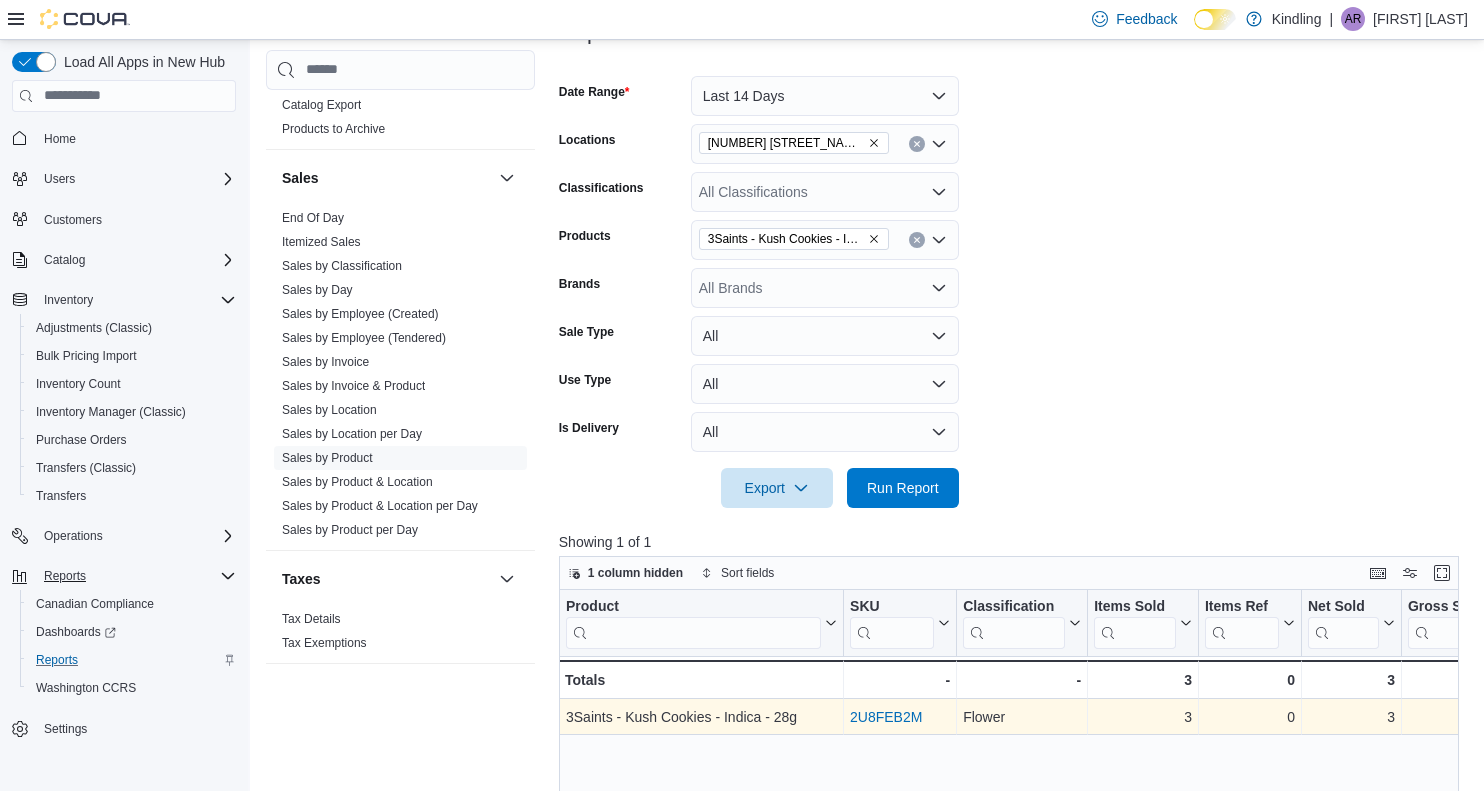 click on "2U8FEB2M" at bounding box center (886, 717) 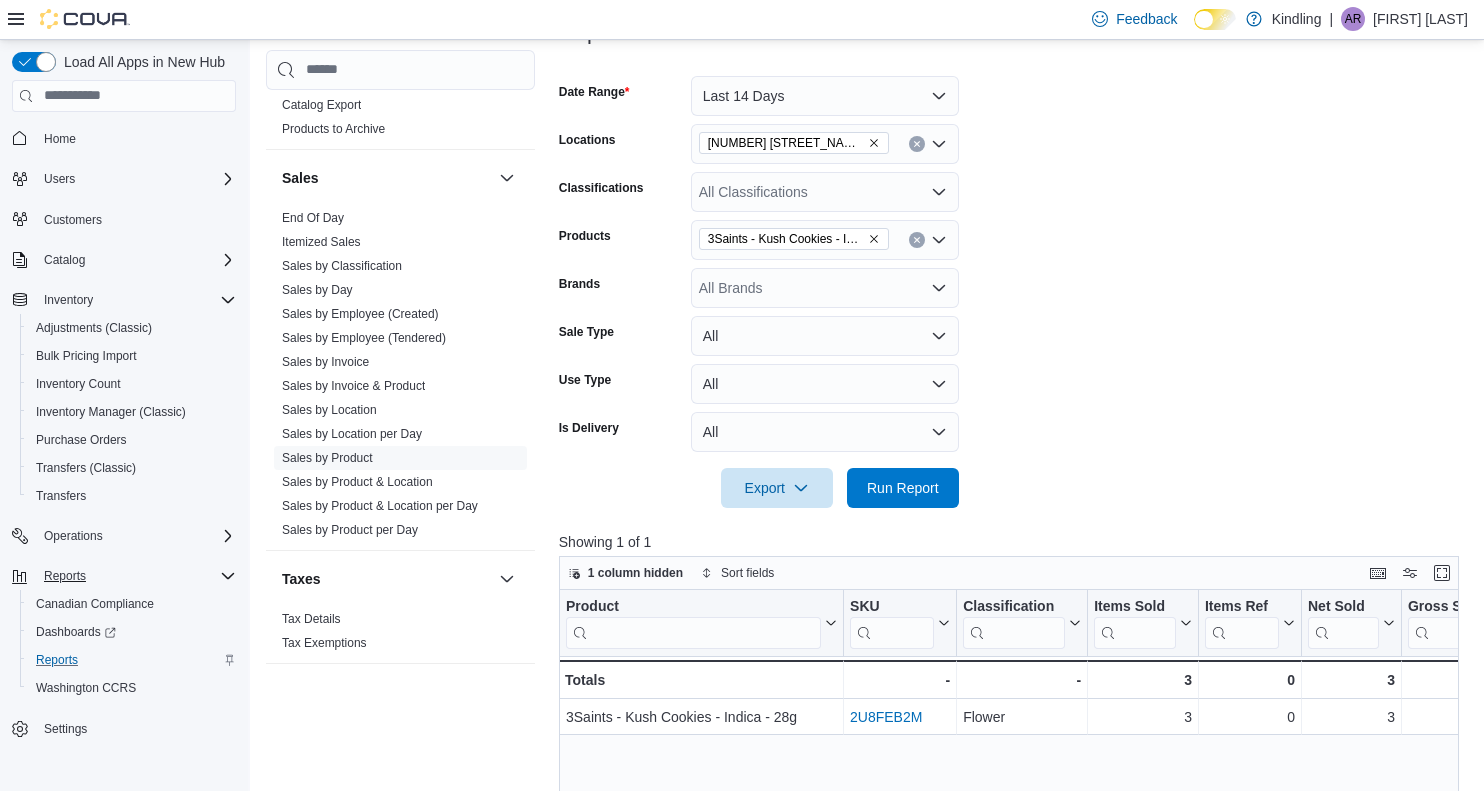 click on "3Saints - Kush Cookies - Indica - 28g" at bounding box center [794, 239] 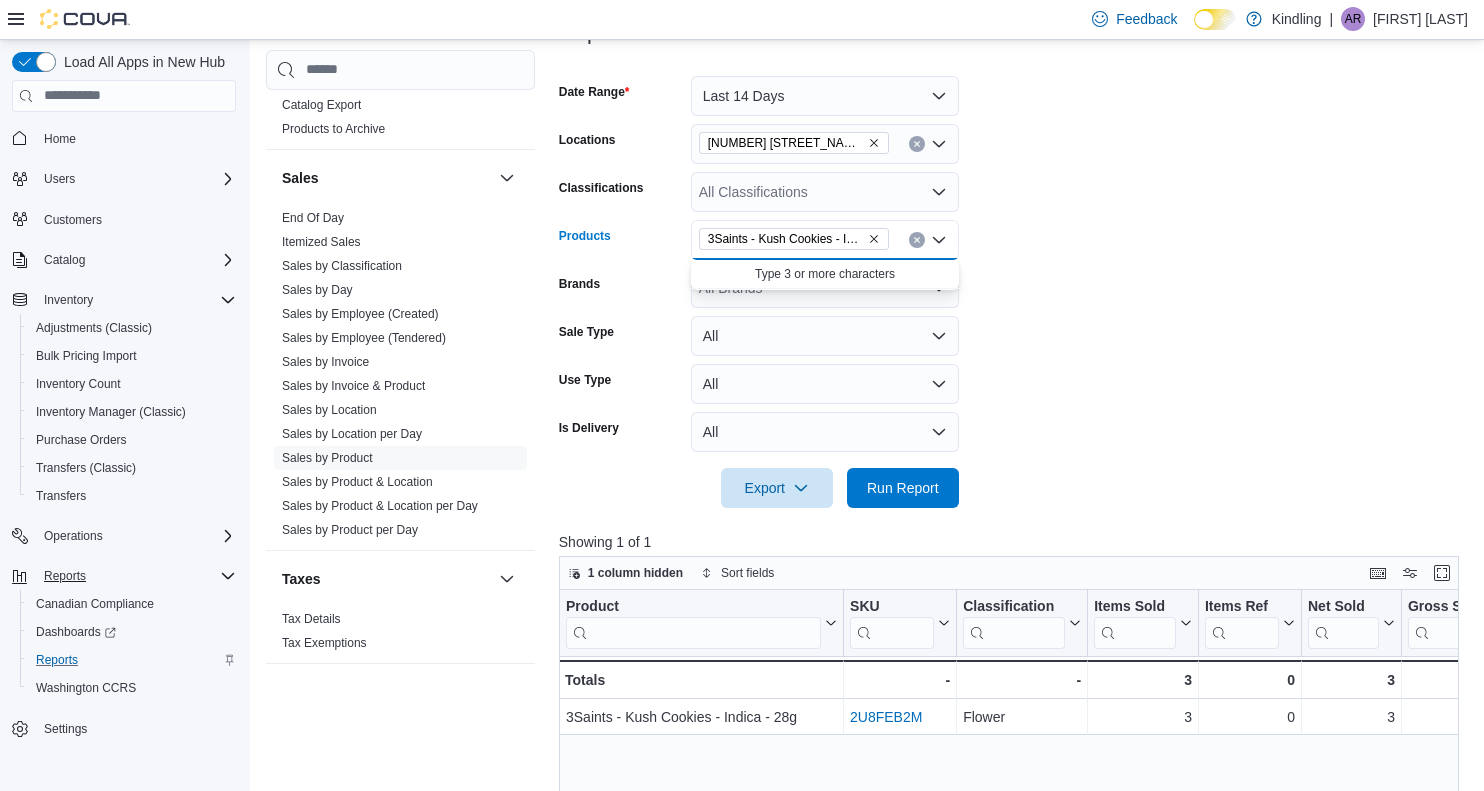 click 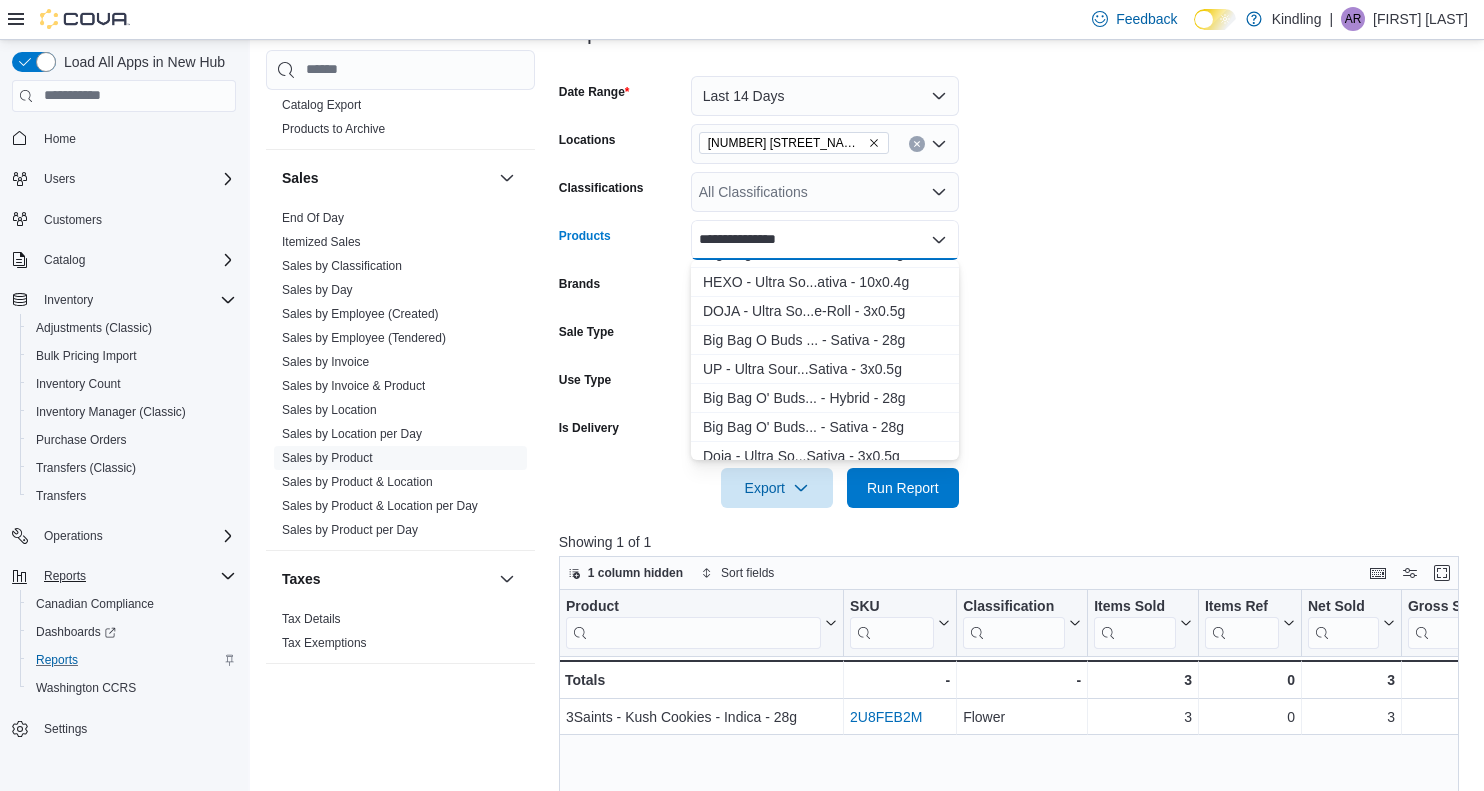 scroll, scrollTop: 230, scrollLeft: 0, axis: vertical 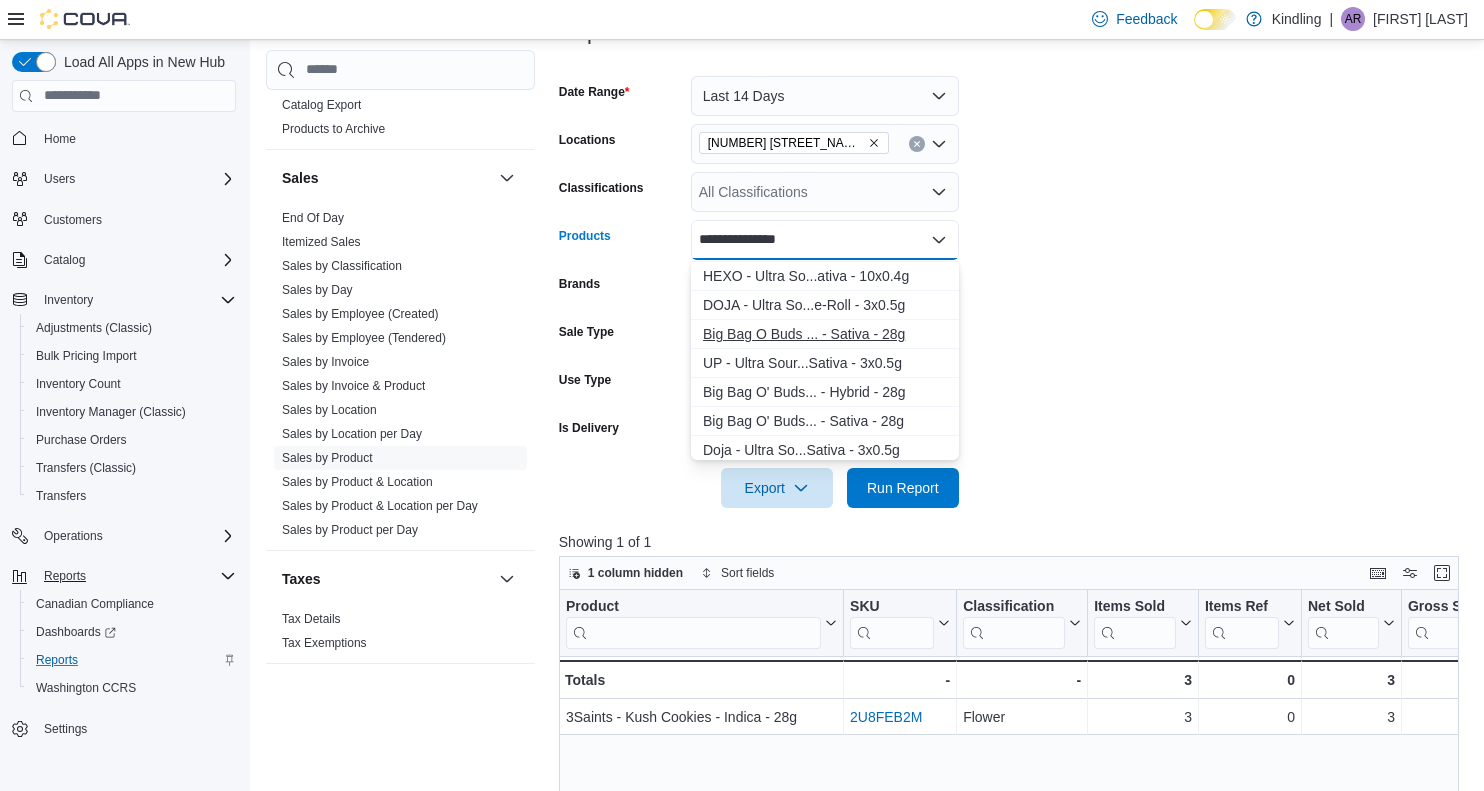 type on "**********" 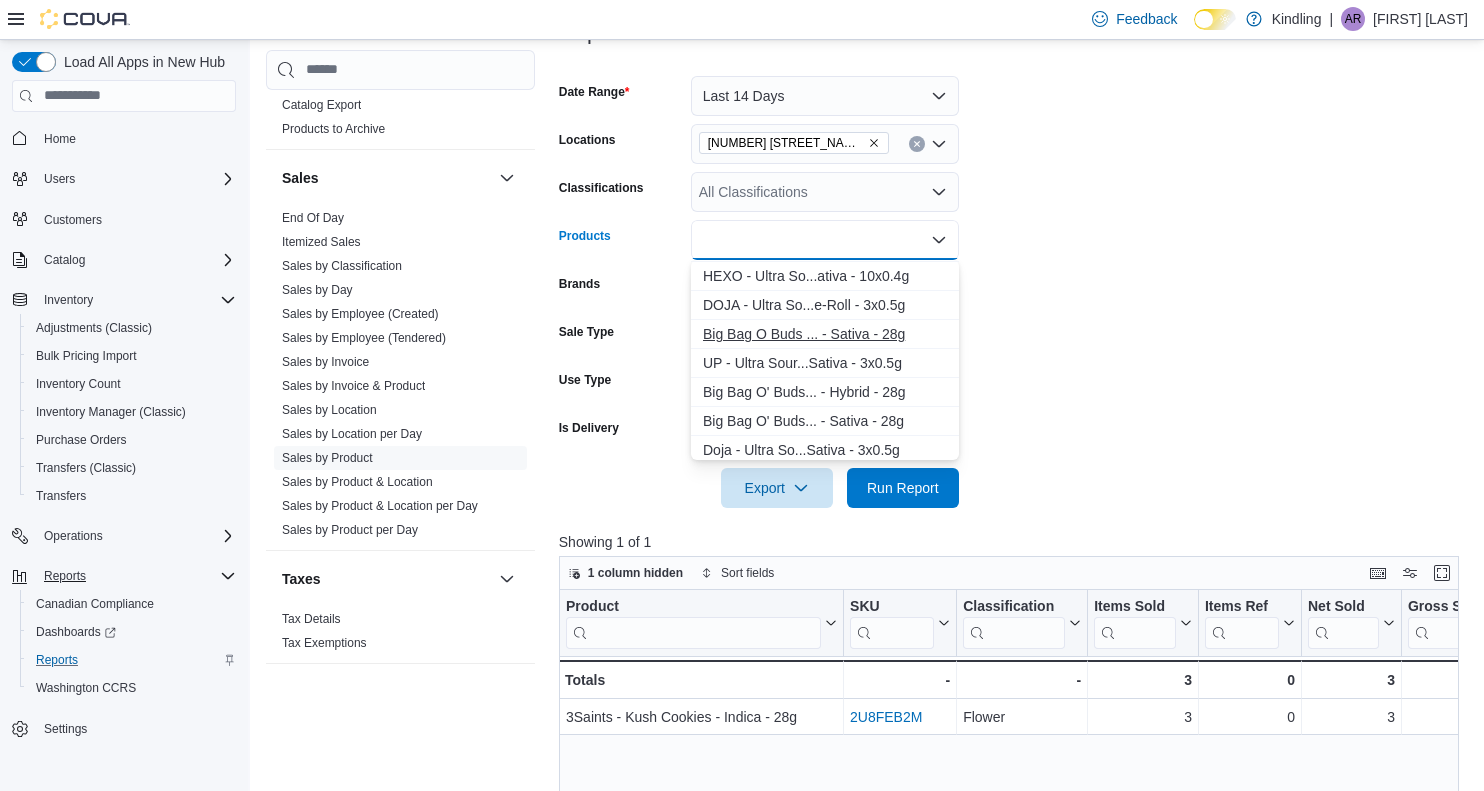 scroll, scrollTop: 0, scrollLeft: 0, axis: both 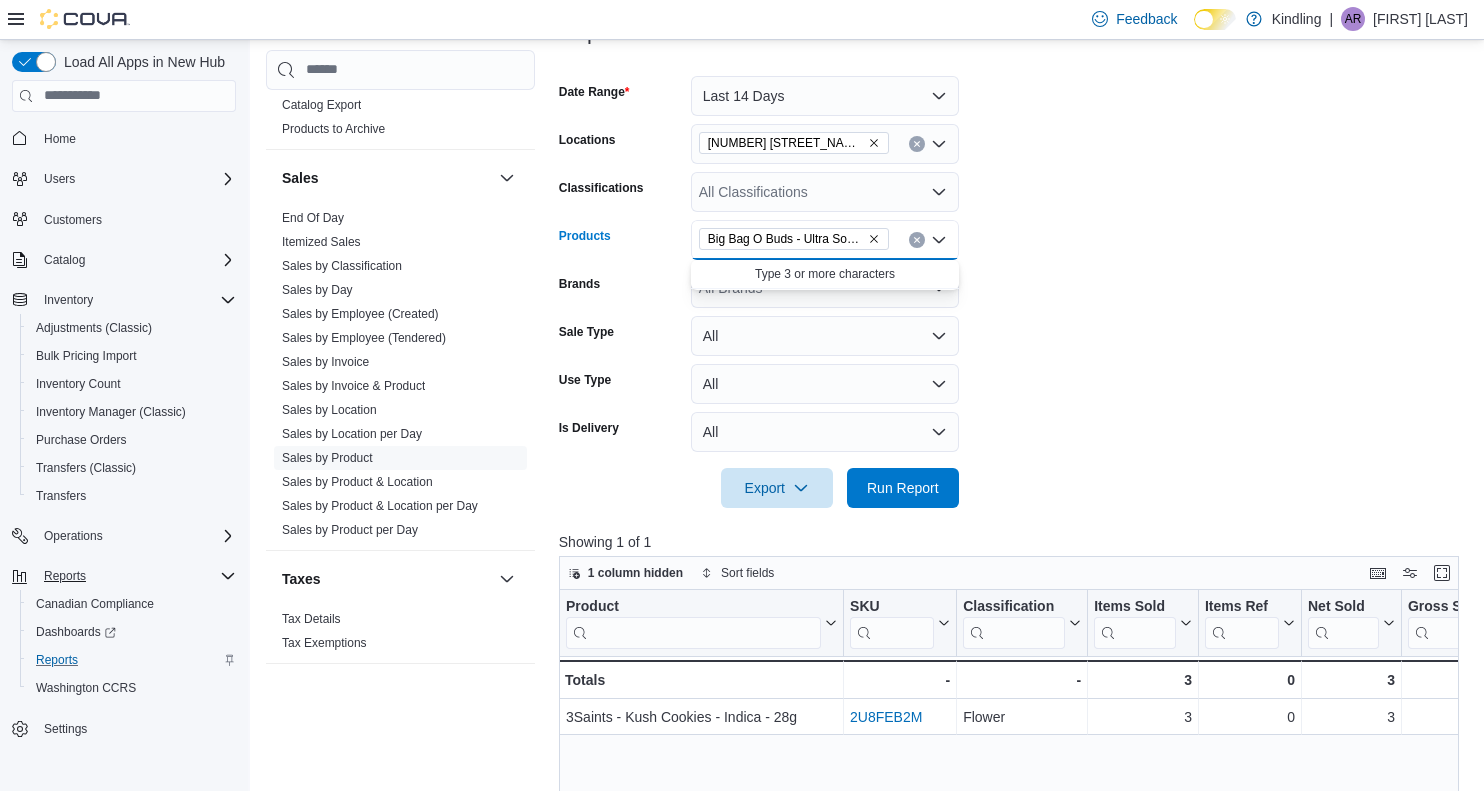 click 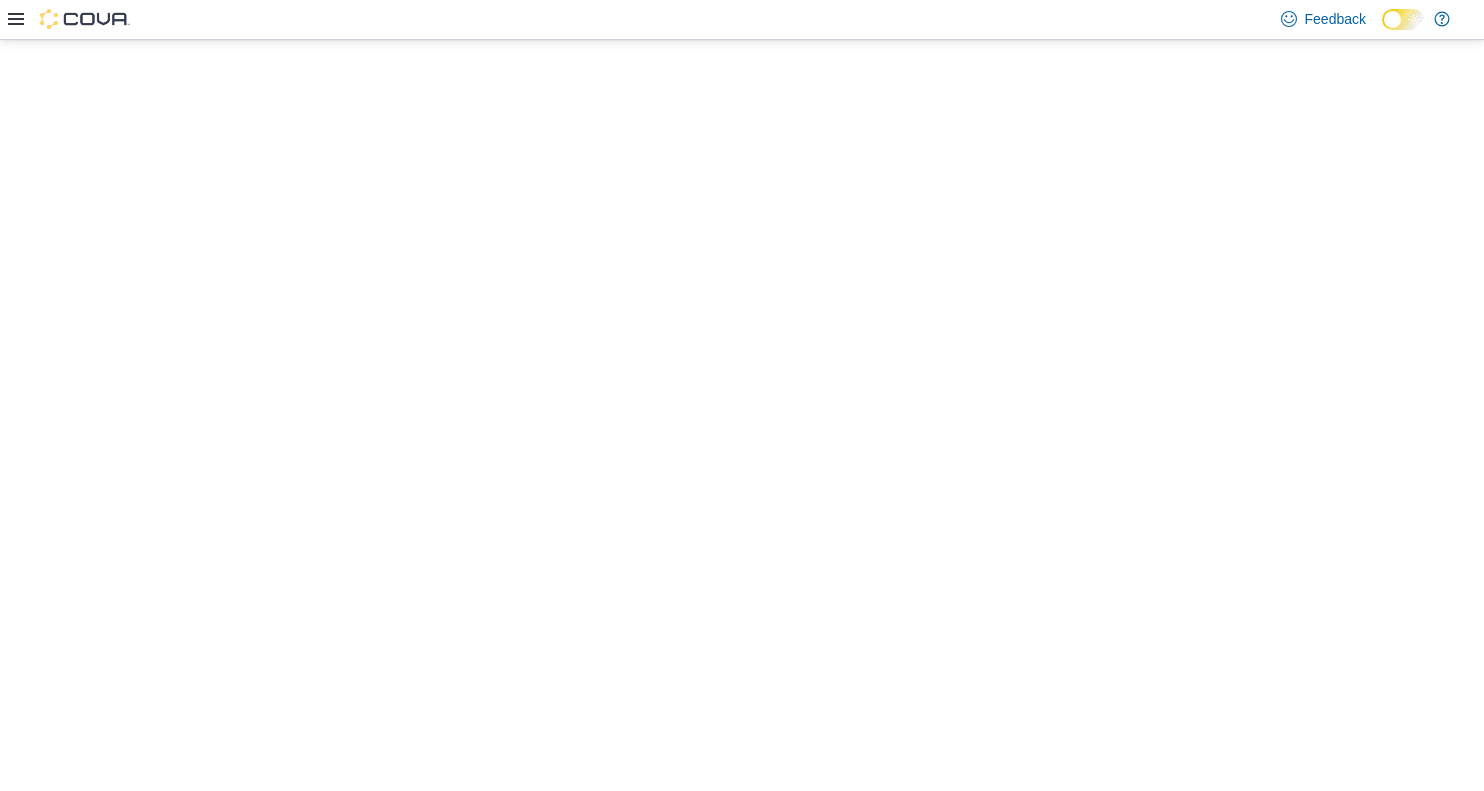 scroll, scrollTop: 0, scrollLeft: 0, axis: both 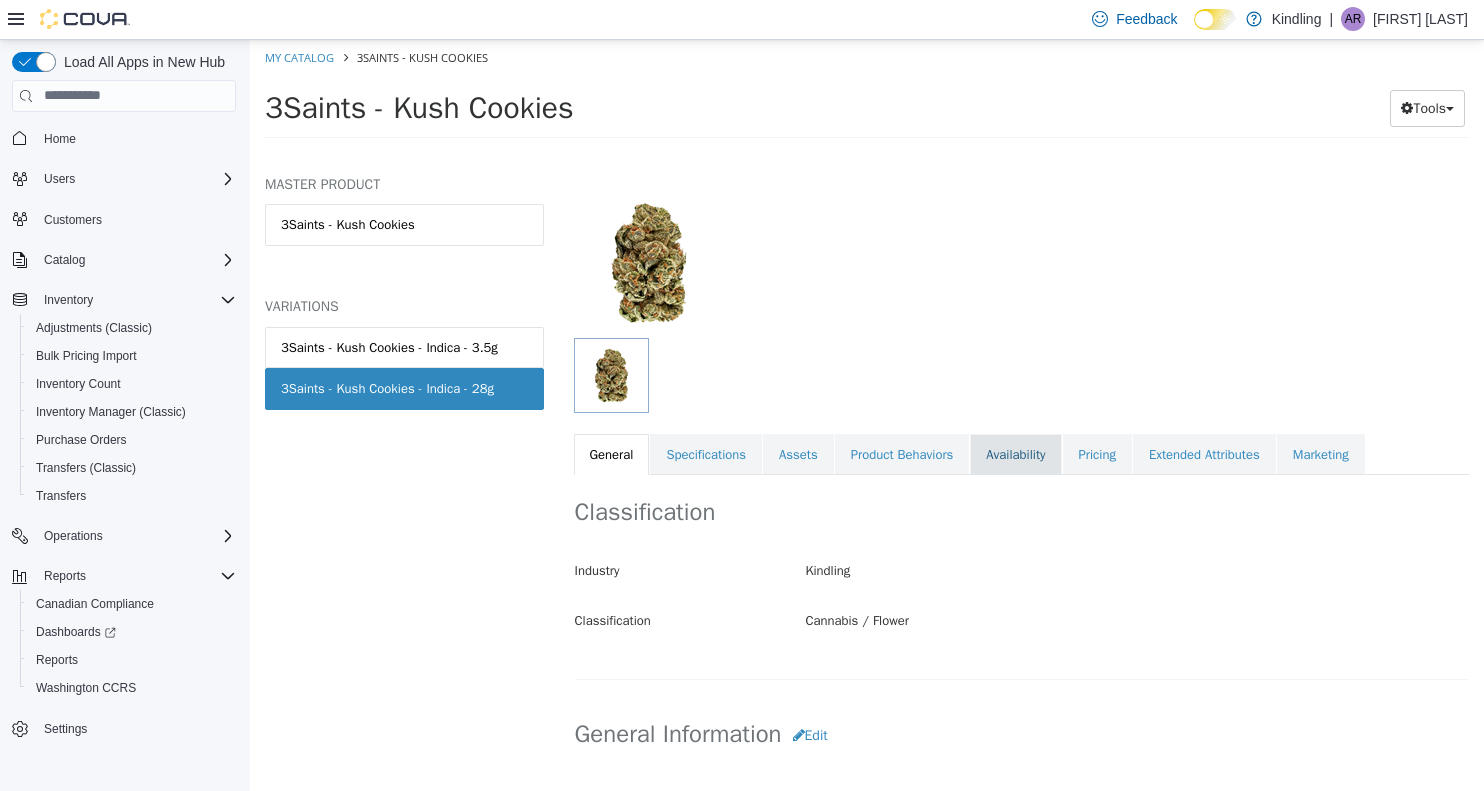 click on "Availability" at bounding box center [1015, 454] 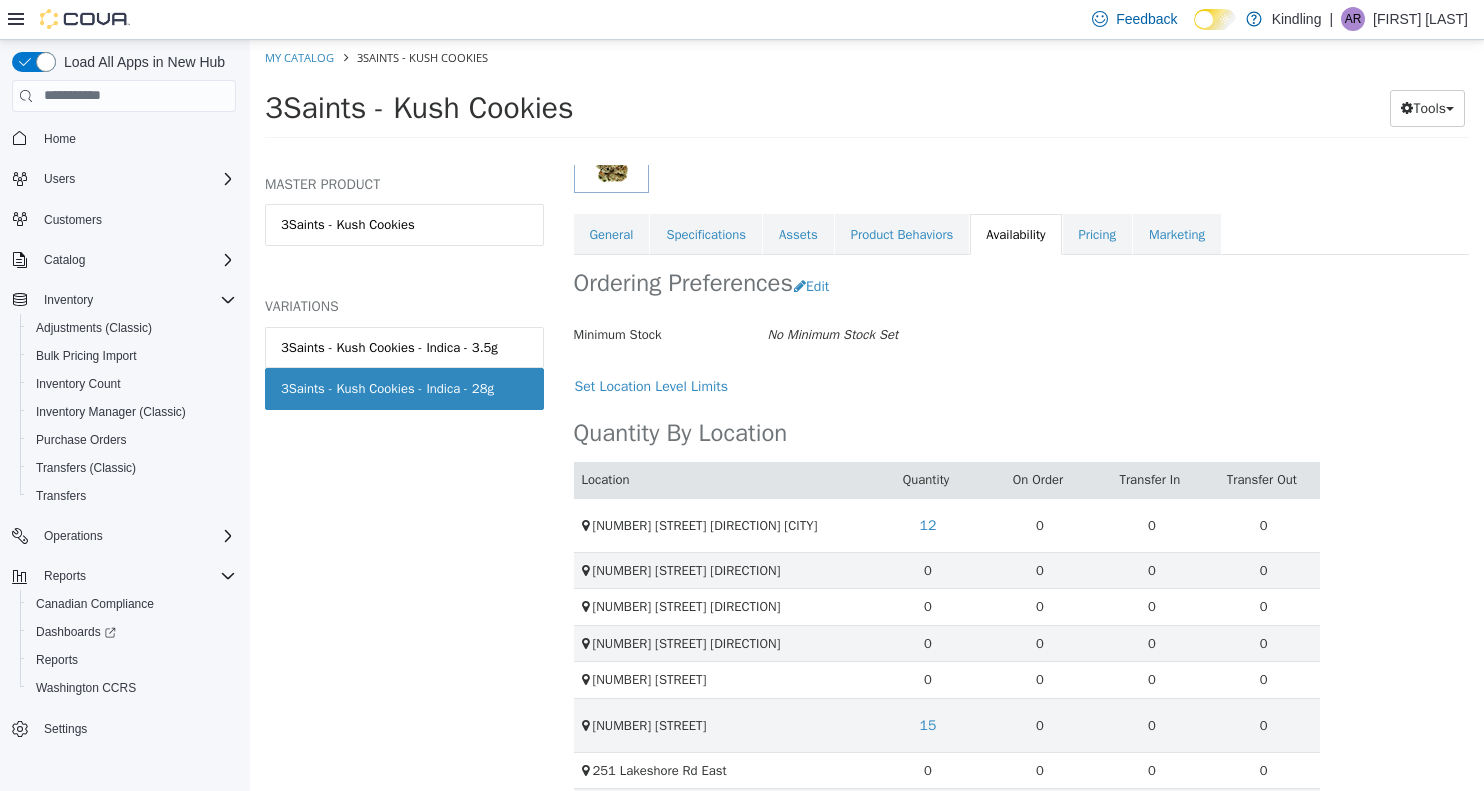 scroll, scrollTop: 316, scrollLeft: 0, axis: vertical 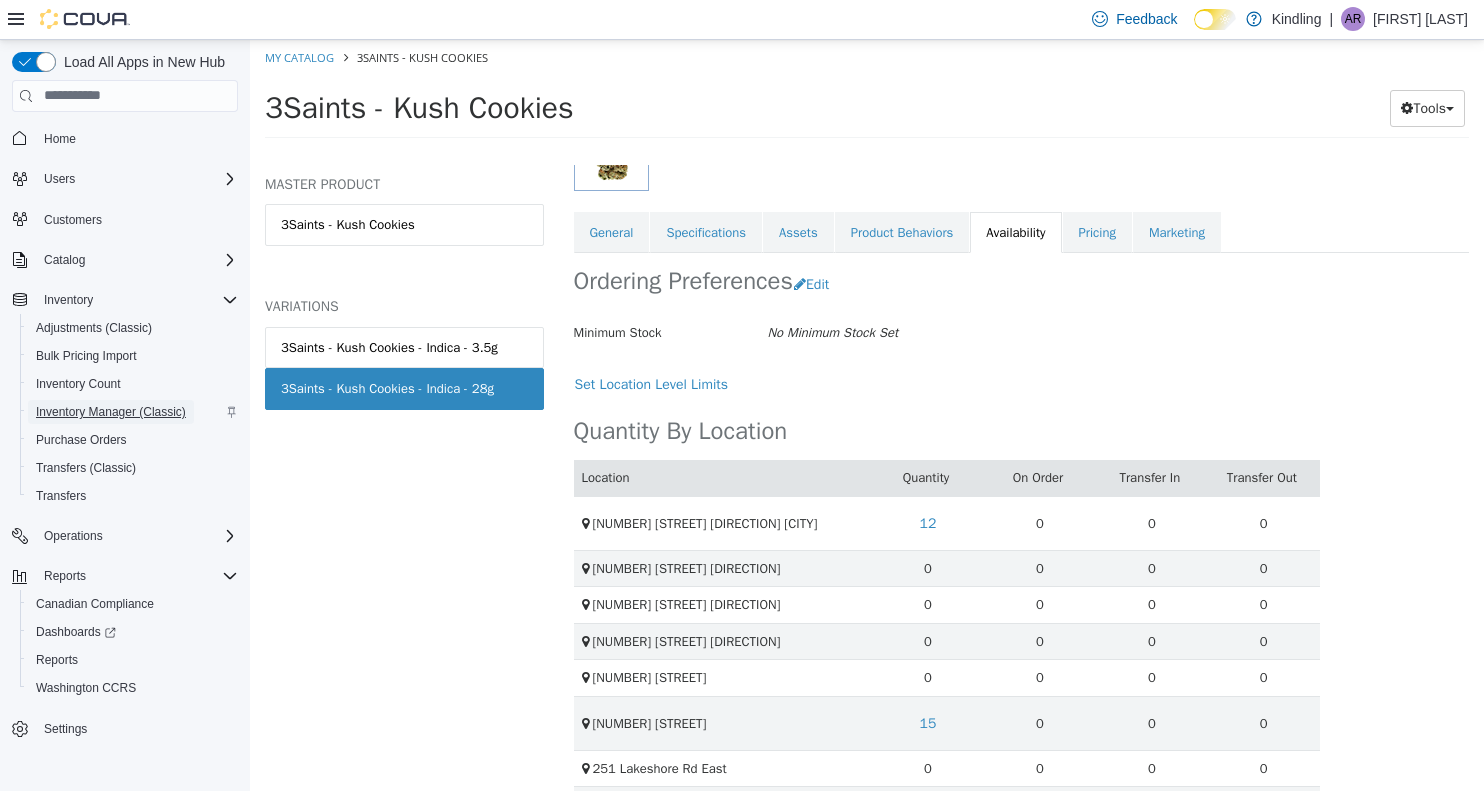 click on "Inventory Manager (Classic)" at bounding box center (111, 412) 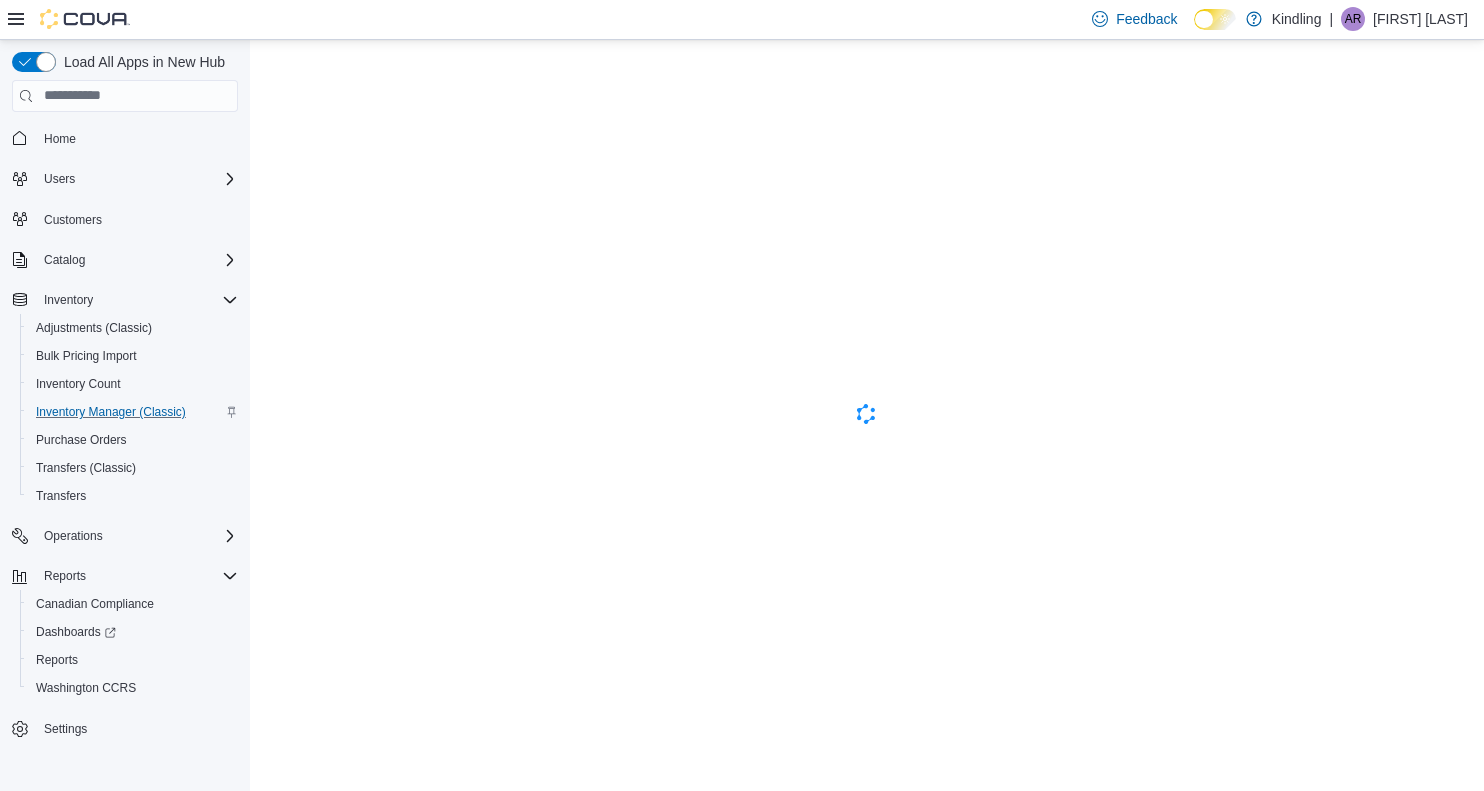 scroll, scrollTop: 0, scrollLeft: 0, axis: both 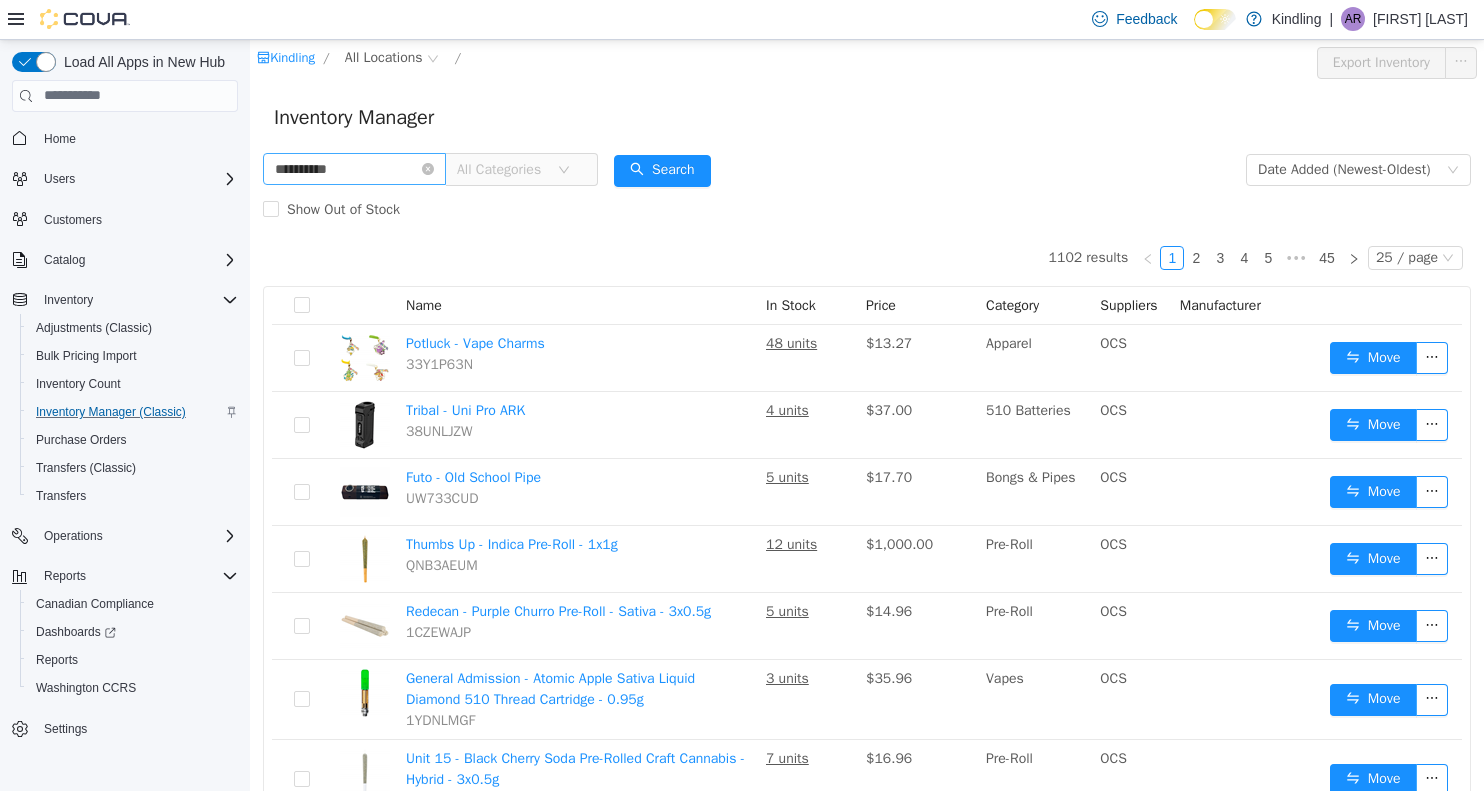 type on "**********" 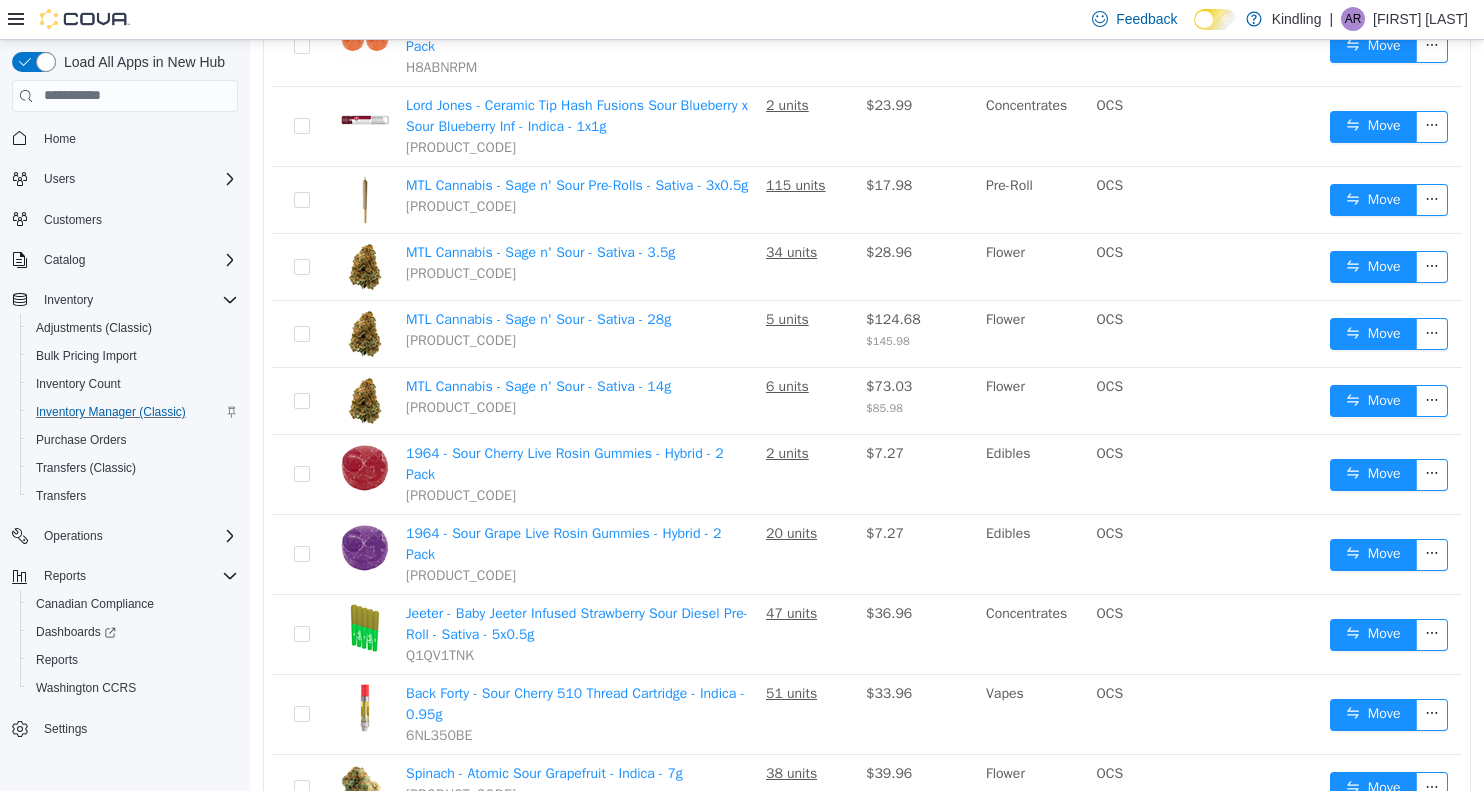 scroll, scrollTop: 1525, scrollLeft: 0, axis: vertical 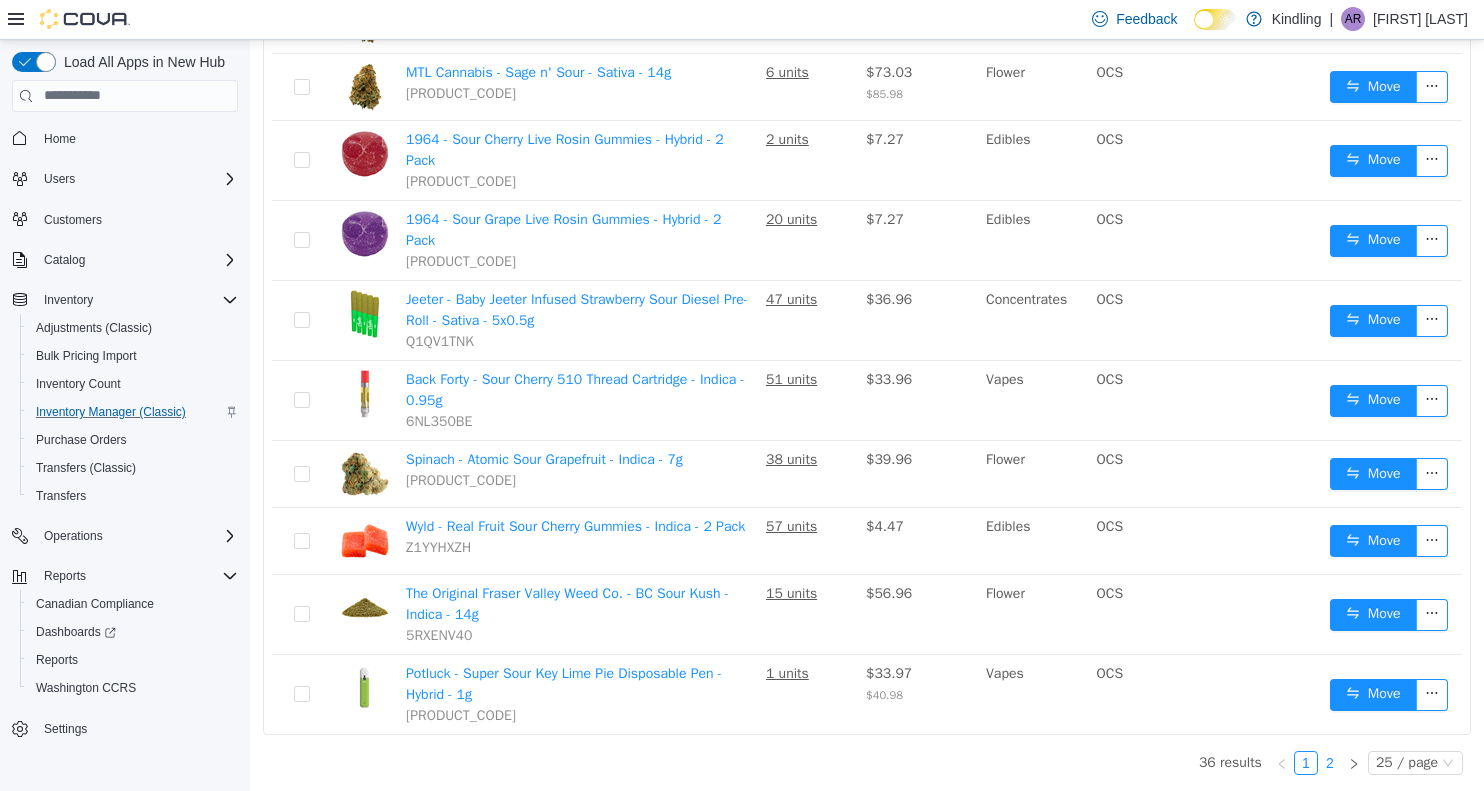 click on "2" at bounding box center [1330, 762] 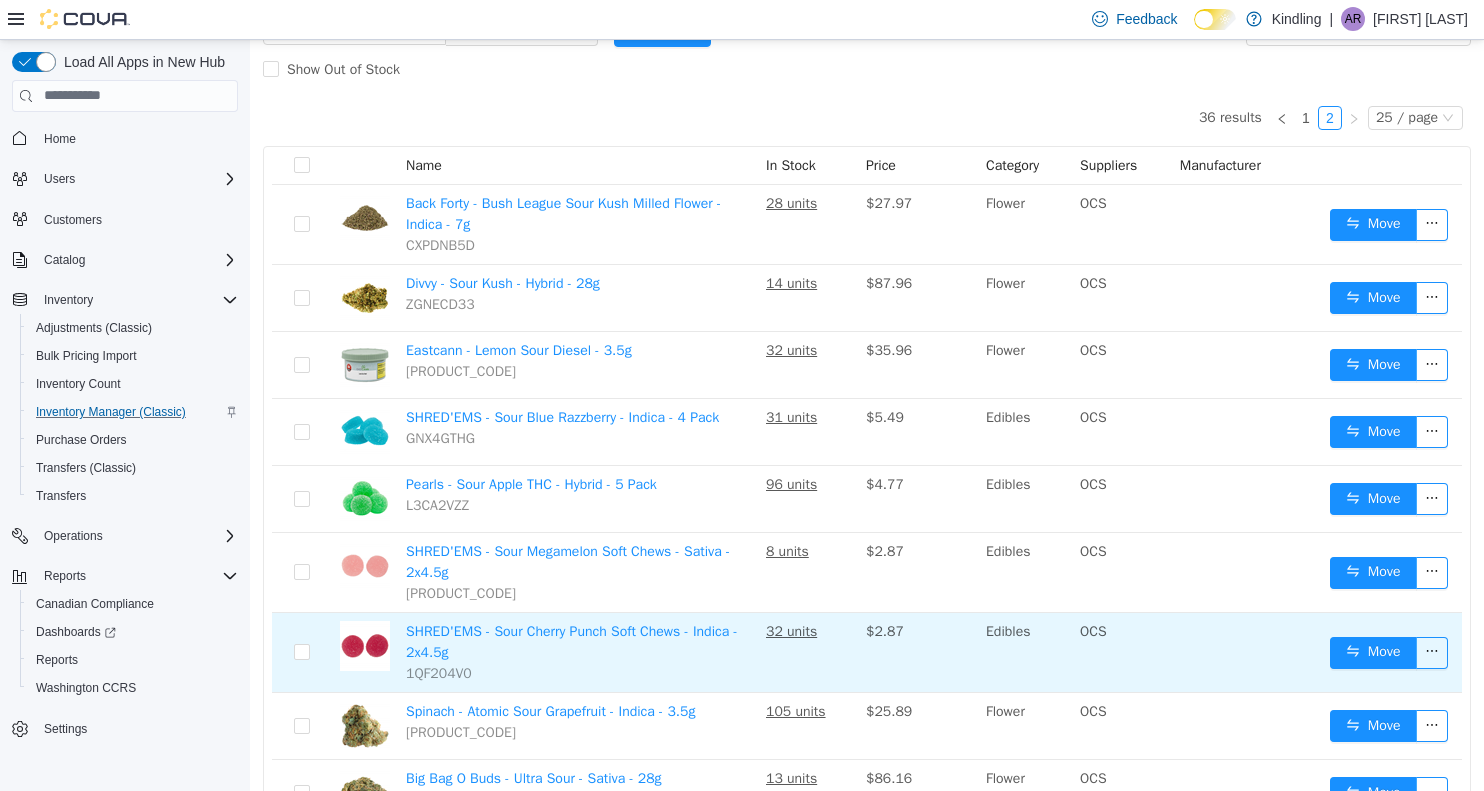 scroll, scrollTop: 392, scrollLeft: 0, axis: vertical 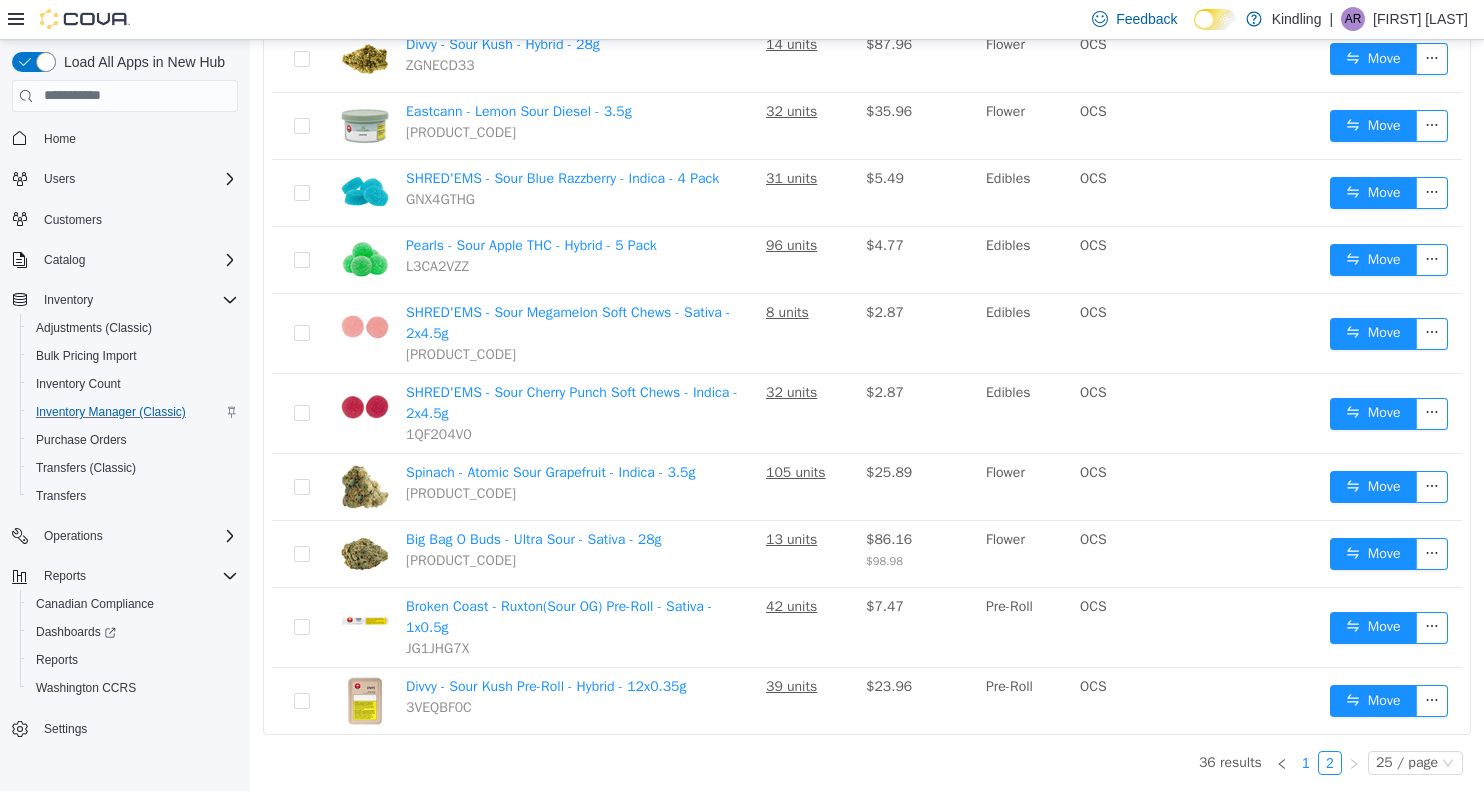 click on "1" at bounding box center [1306, 762] 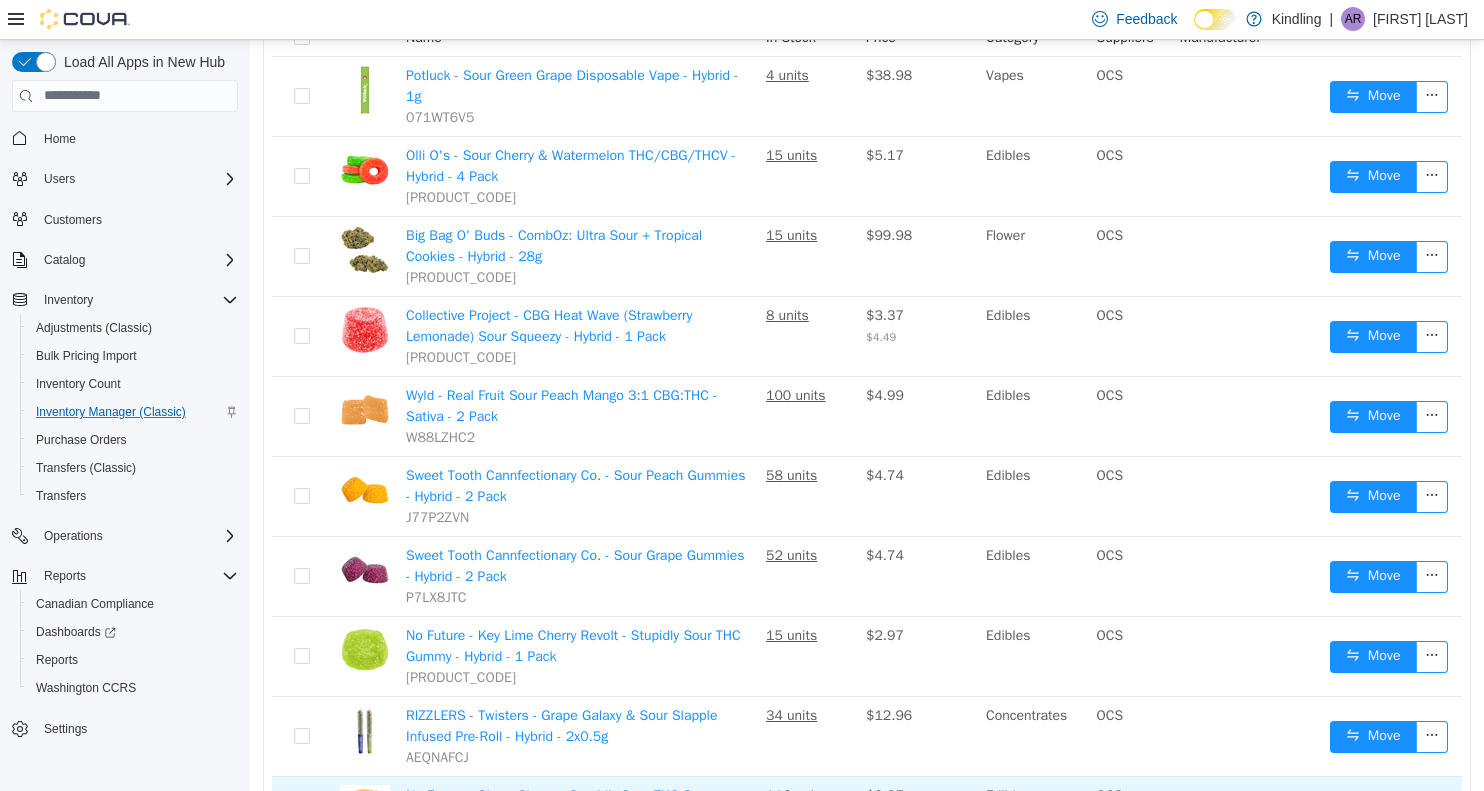 scroll, scrollTop: 0, scrollLeft: 0, axis: both 